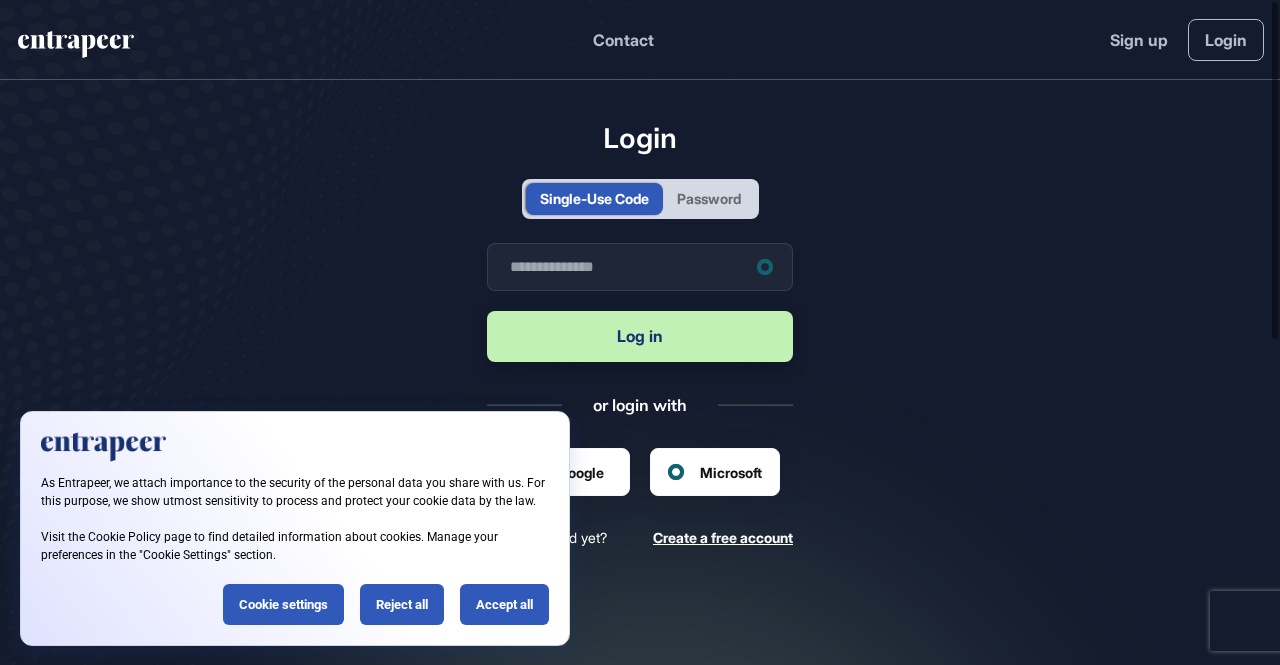 scroll, scrollTop: 0, scrollLeft: 0, axis: both 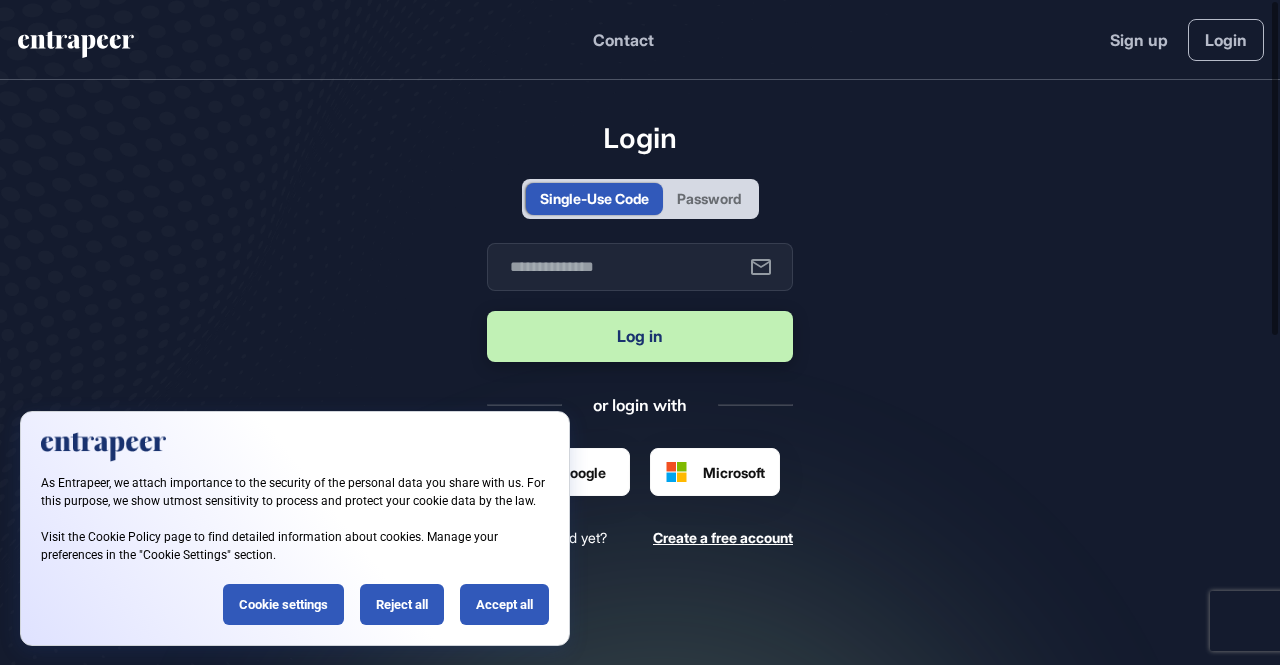 click on "Password" at bounding box center [709, 198] 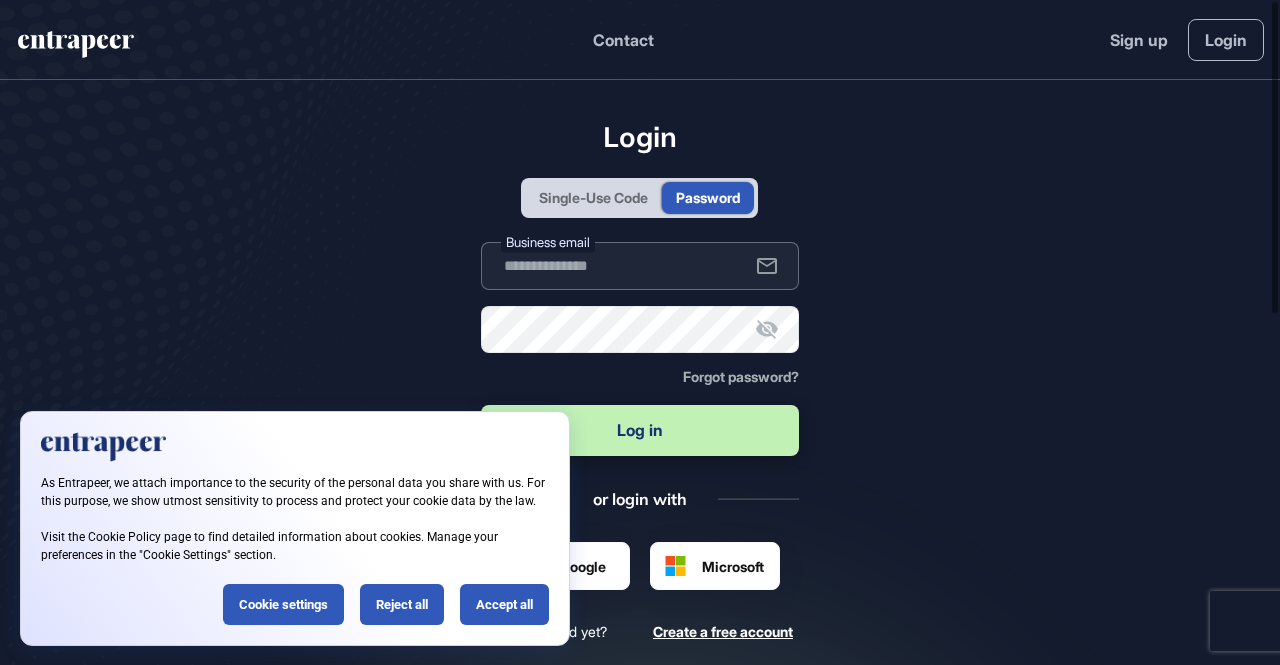 click at bounding box center (640, 266) 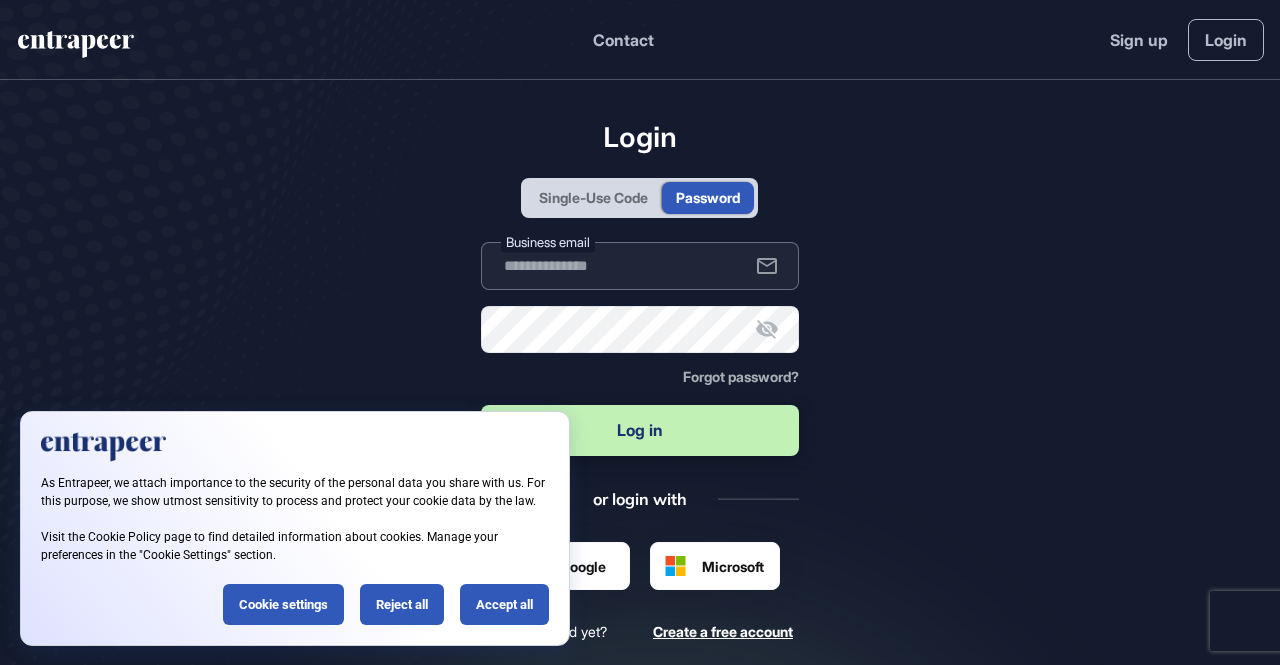 type on "**********" 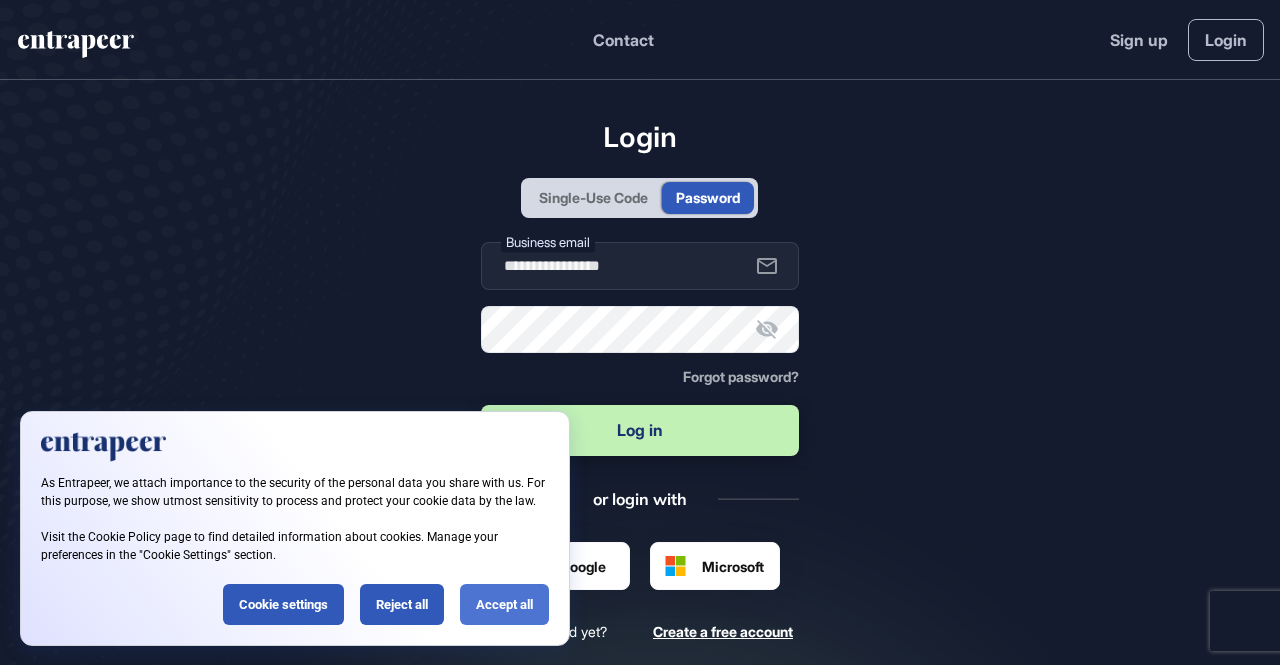 click on "Accept all" 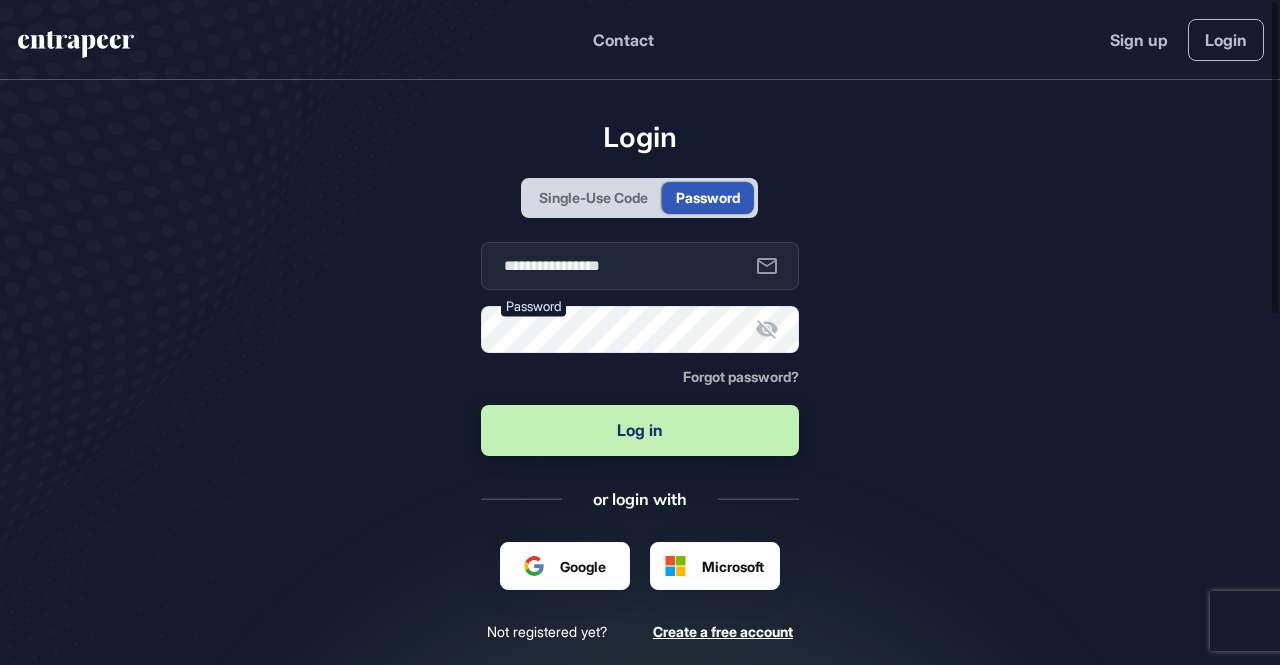 click on "**********" at bounding box center [640, 423] 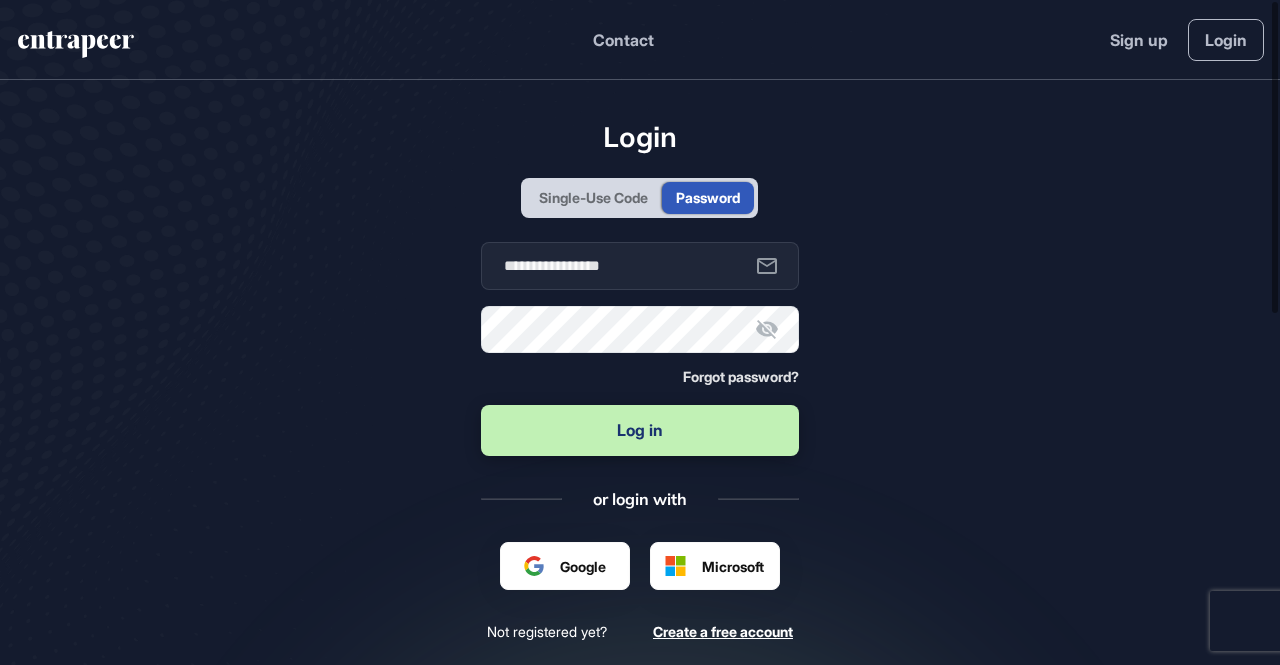 click on "Forgot password?" at bounding box center (741, 376) 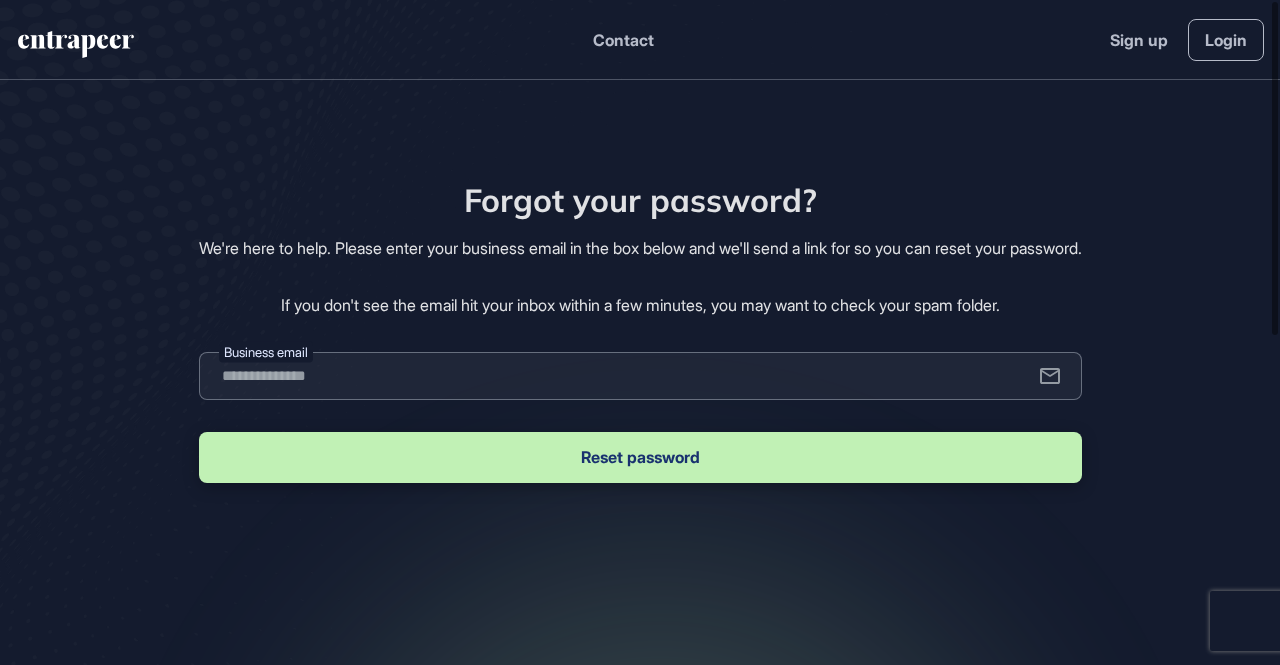 click at bounding box center [640, 376] 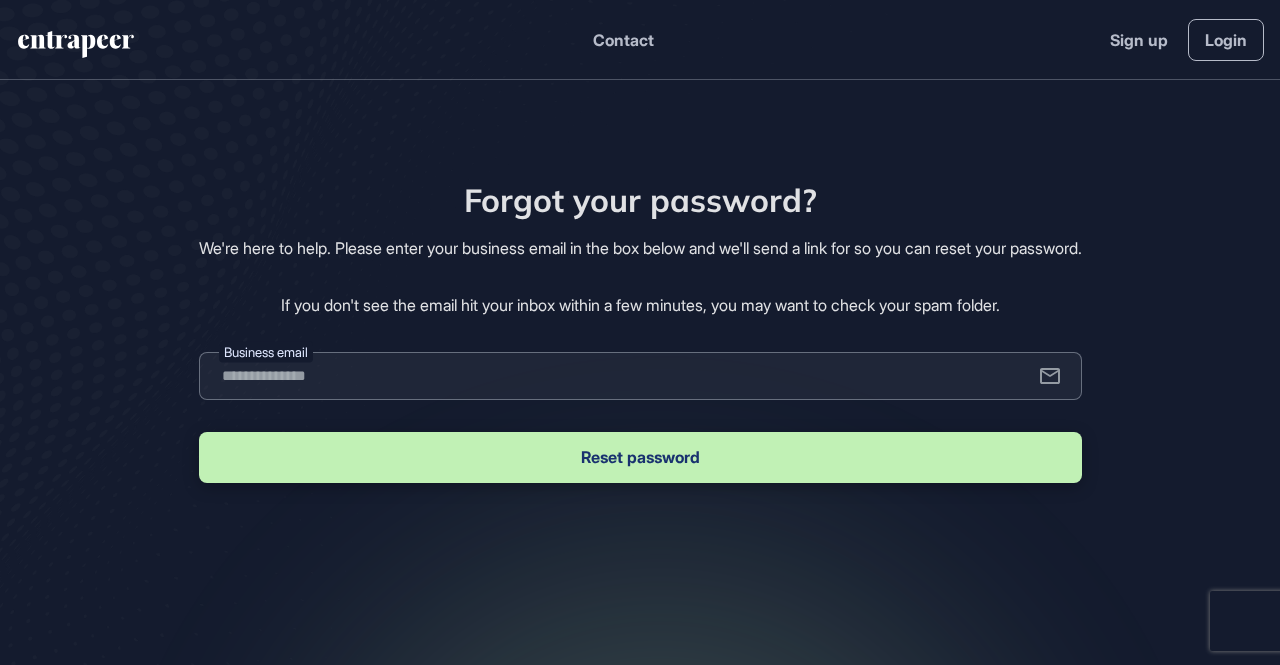 type on "**********" 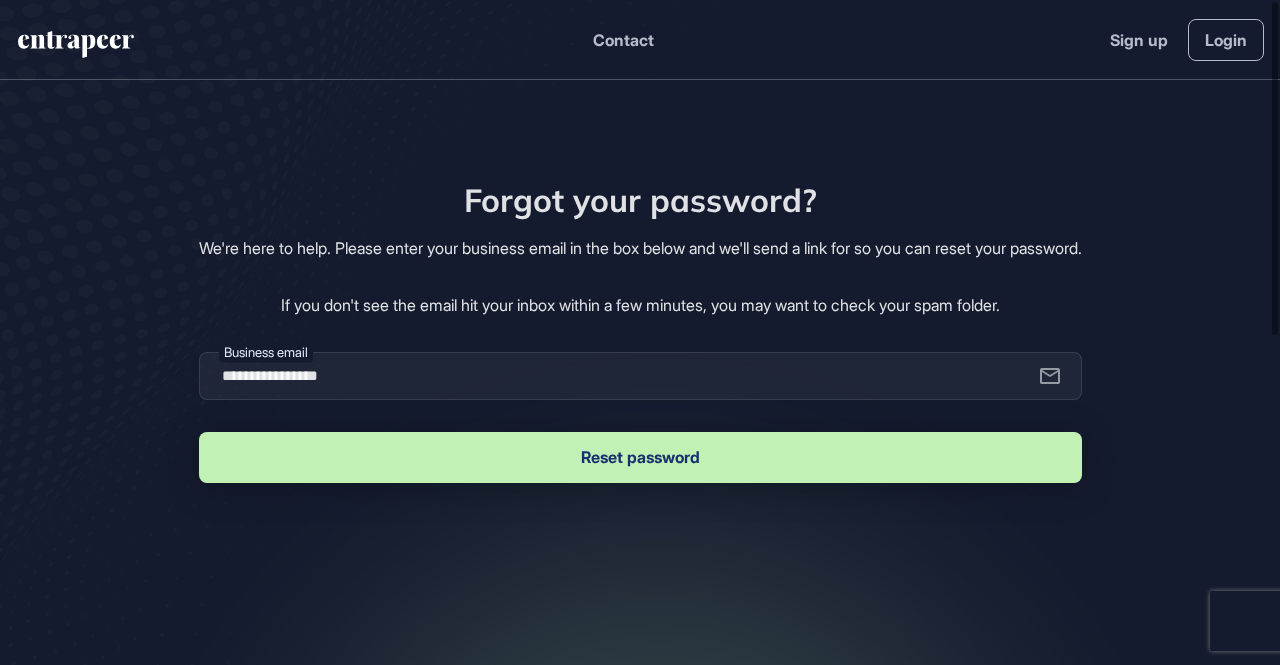 click on "Reset password" at bounding box center [640, 457] 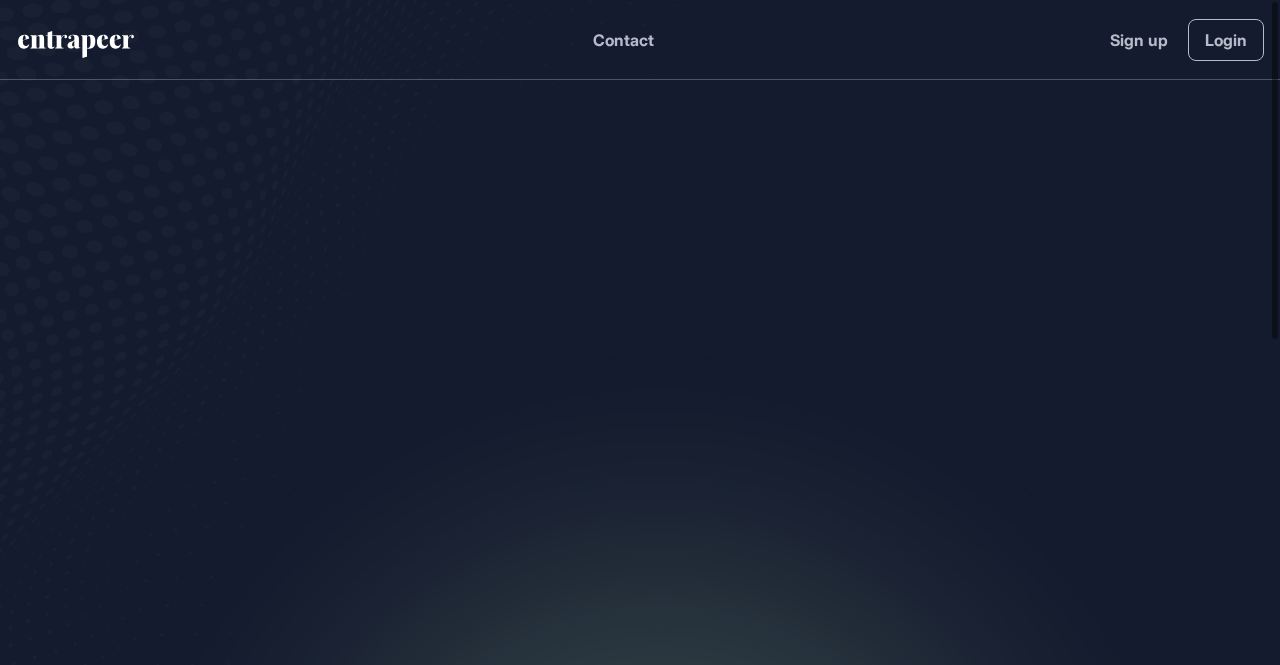 scroll, scrollTop: 0, scrollLeft: 0, axis: both 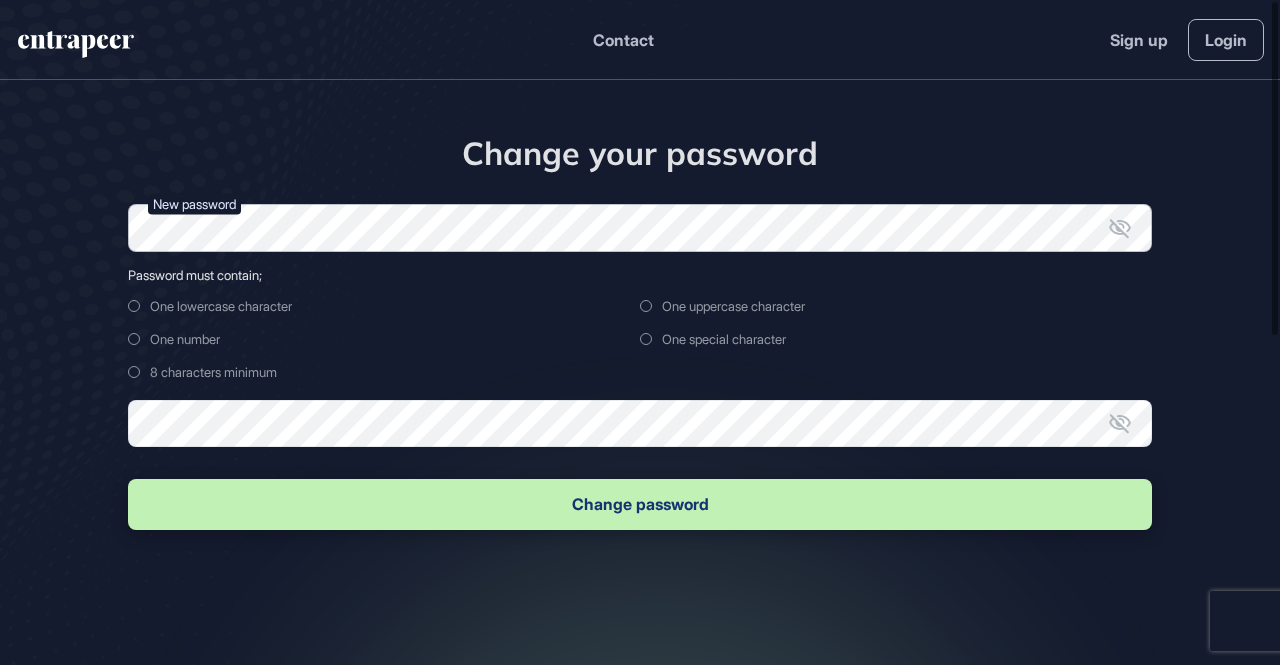 click on "New password Password must contain; One lowercase character One uppercase character One number One special character 8 characters minimum Confirm new password Change password" at bounding box center [640, 369] 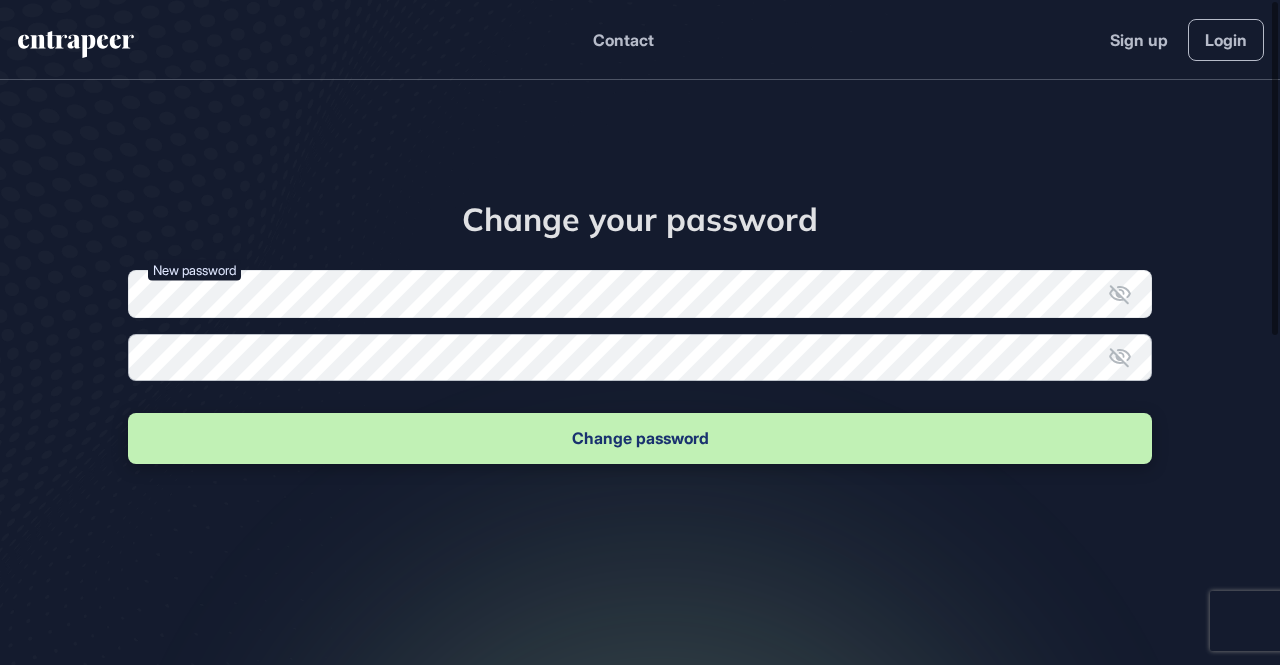 click on "New password Confirm new password Change password" at bounding box center (640, 369) 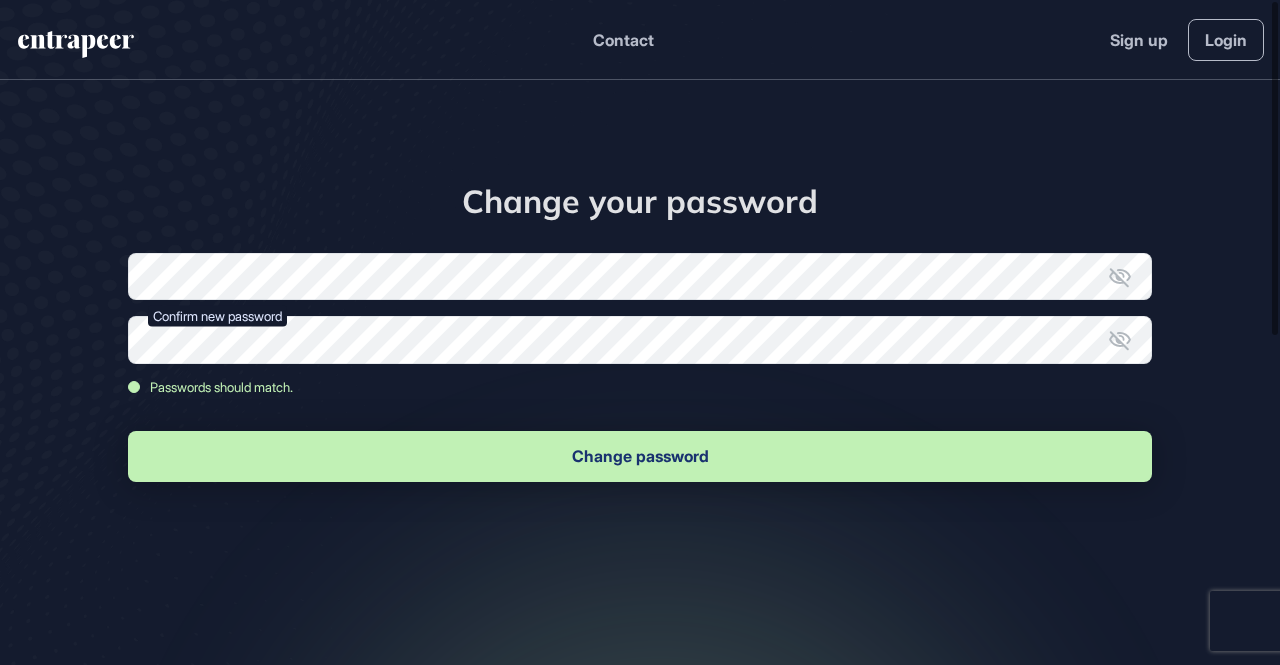 click on "Change password" at bounding box center (640, 456) 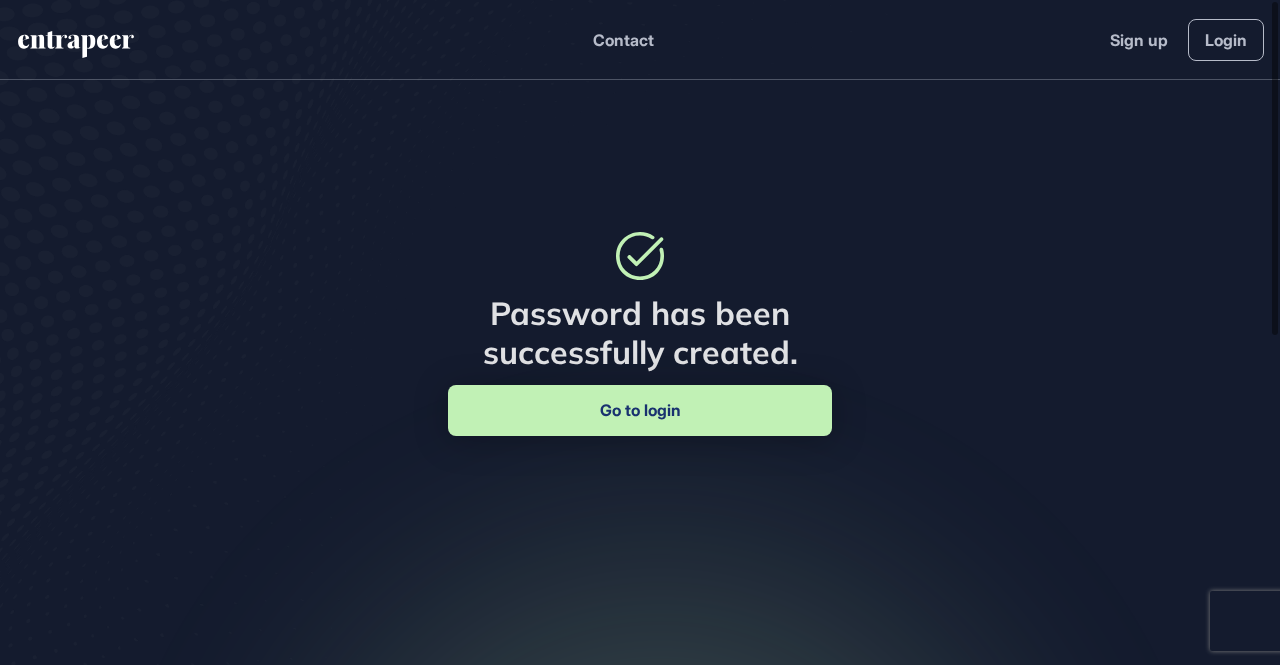 click on "Go to login" at bounding box center (640, 410) 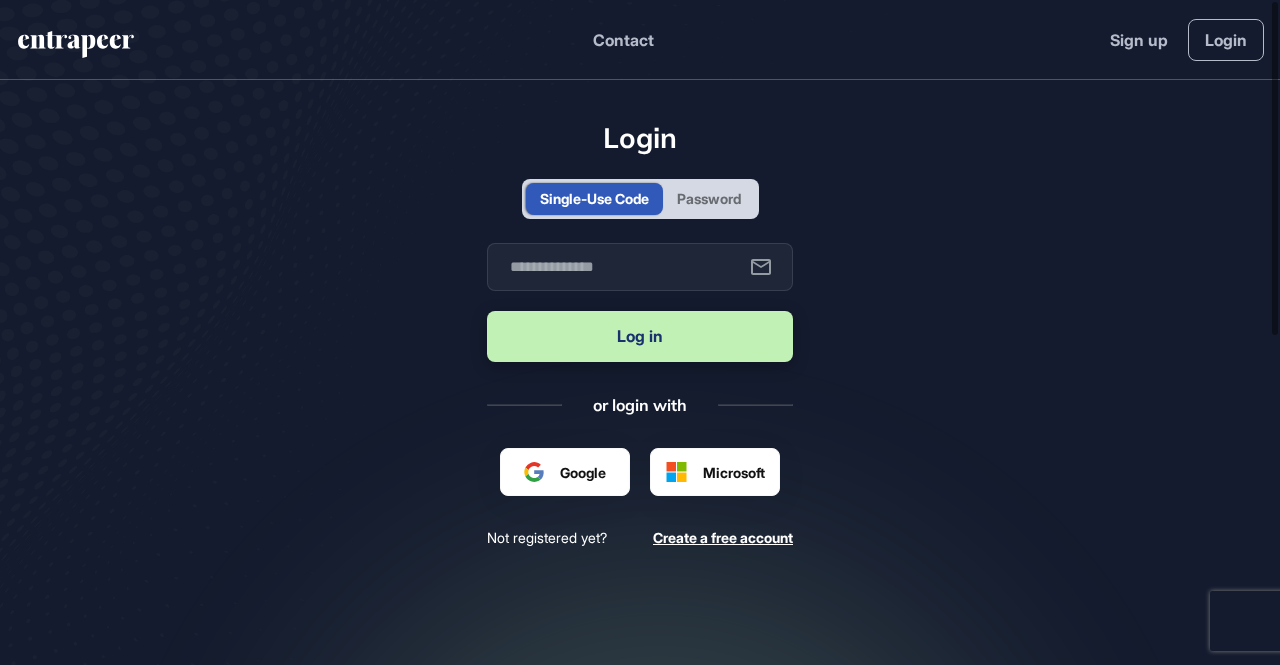 click on "Password" at bounding box center [709, 199] 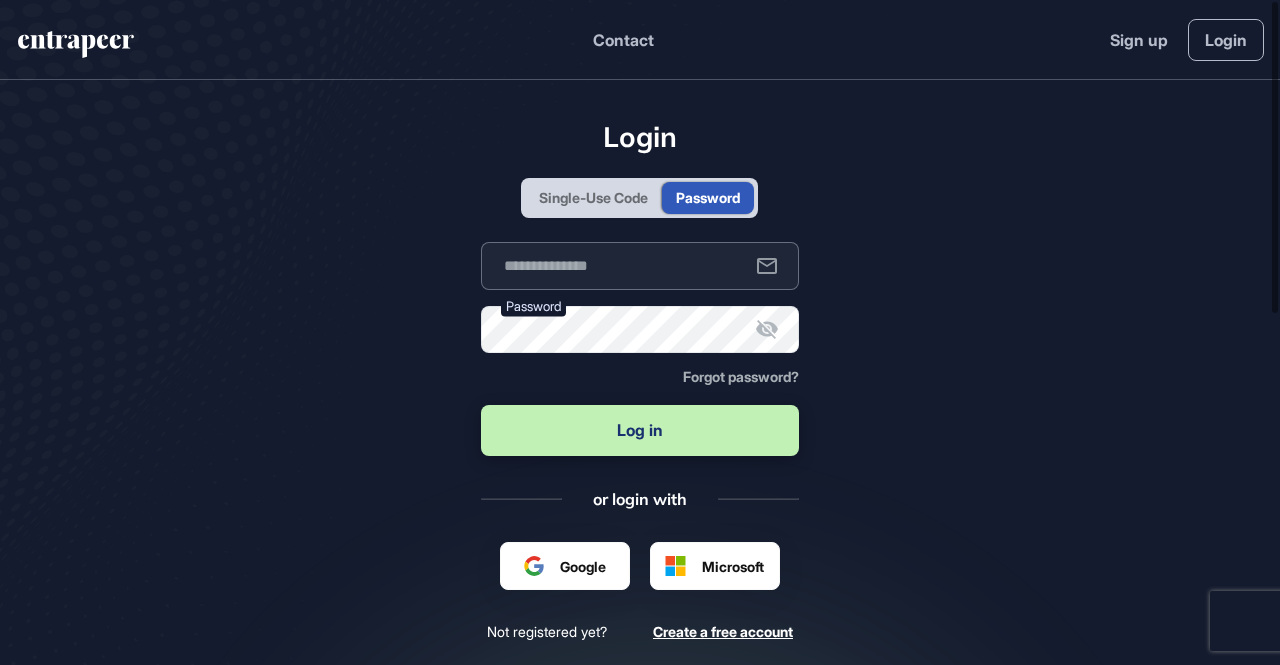 click at bounding box center [640, 266] 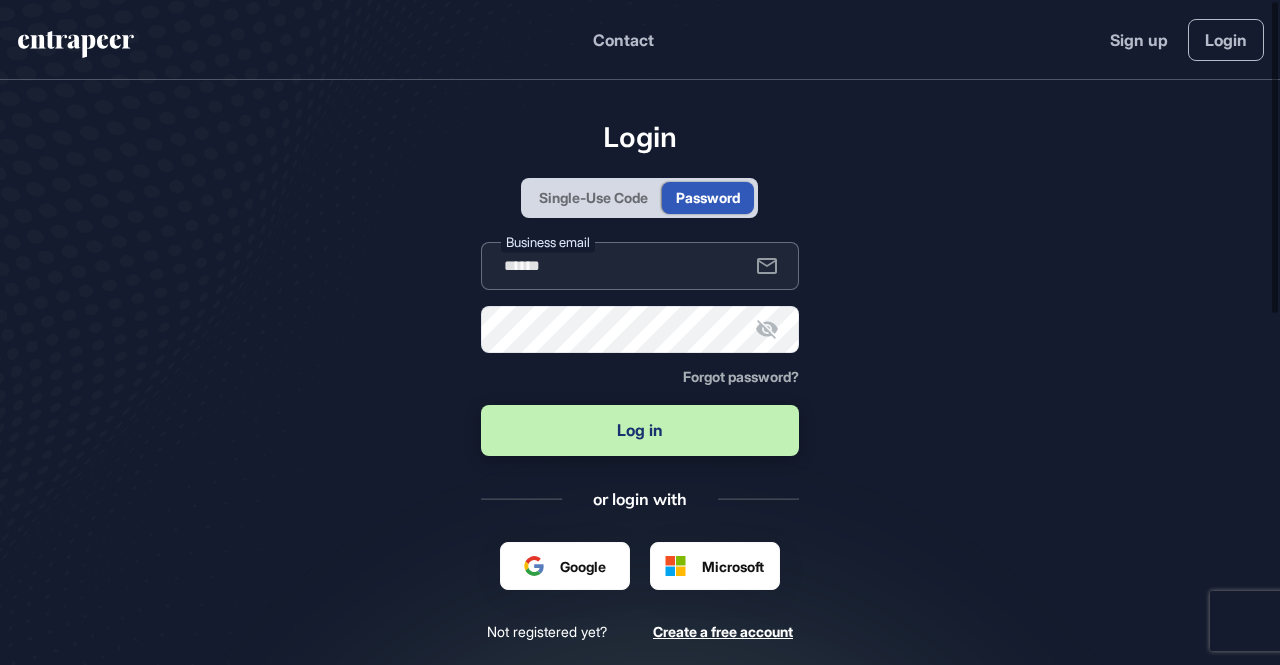 type on "**********" 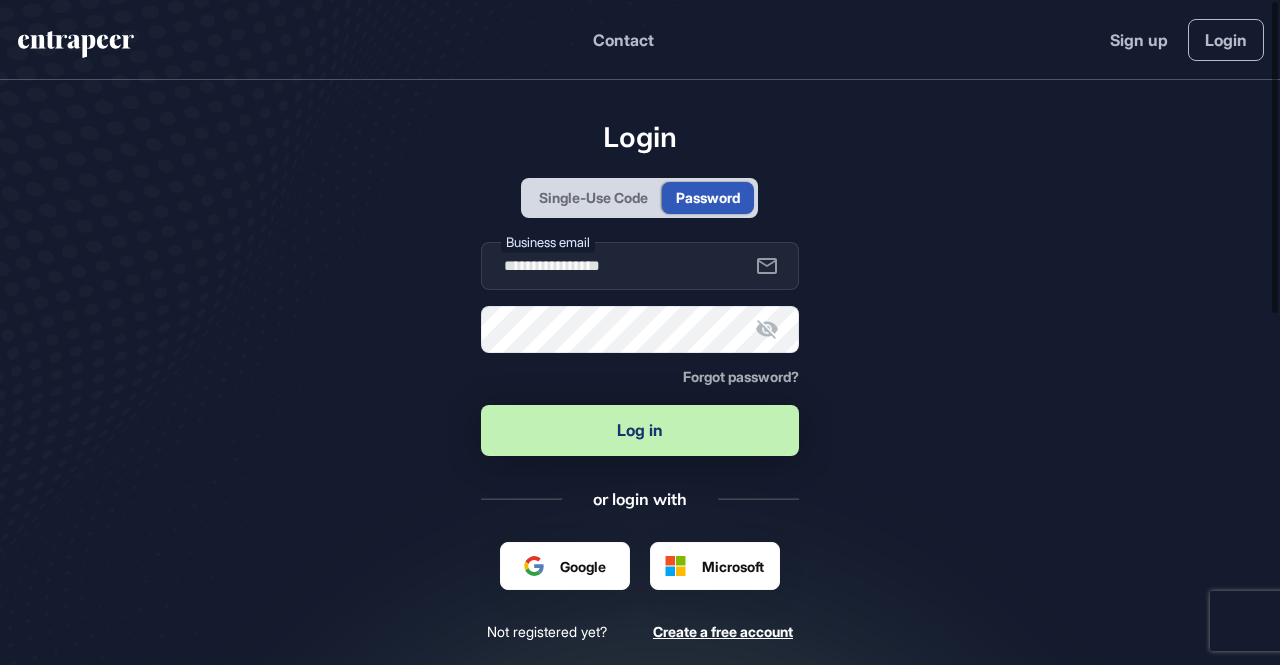 click on "Log in" at bounding box center [640, 430] 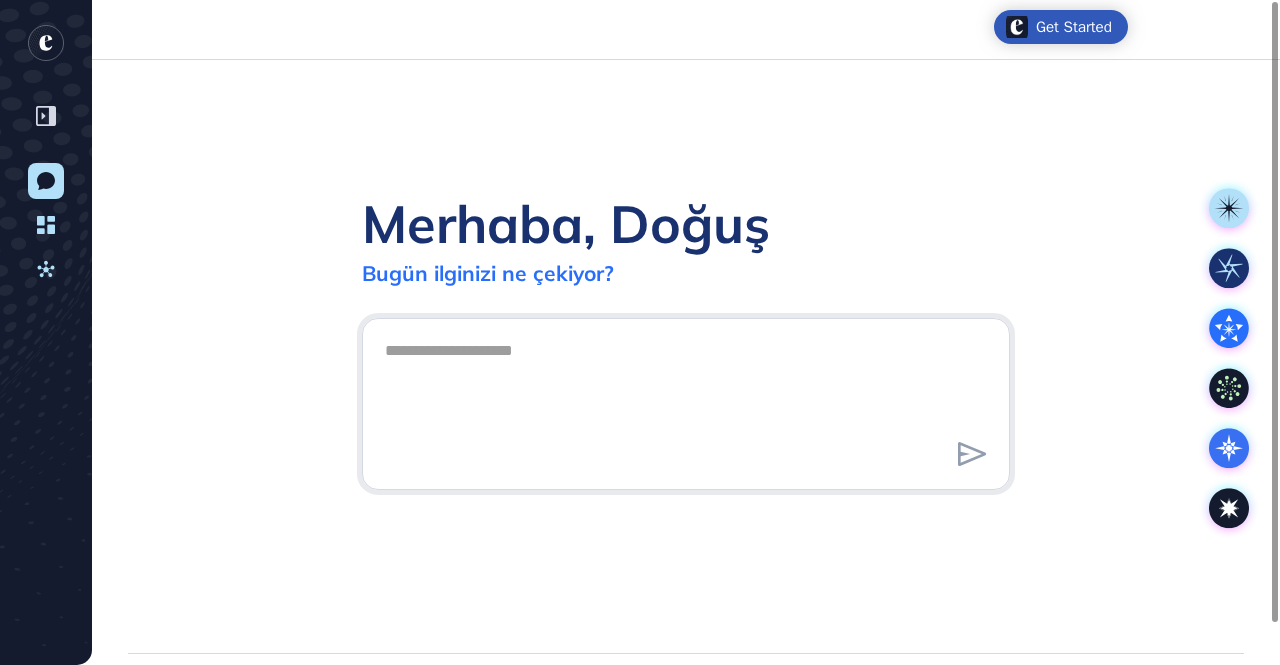 scroll, scrollTop: 665, scrollLeft: 1280, axis: both 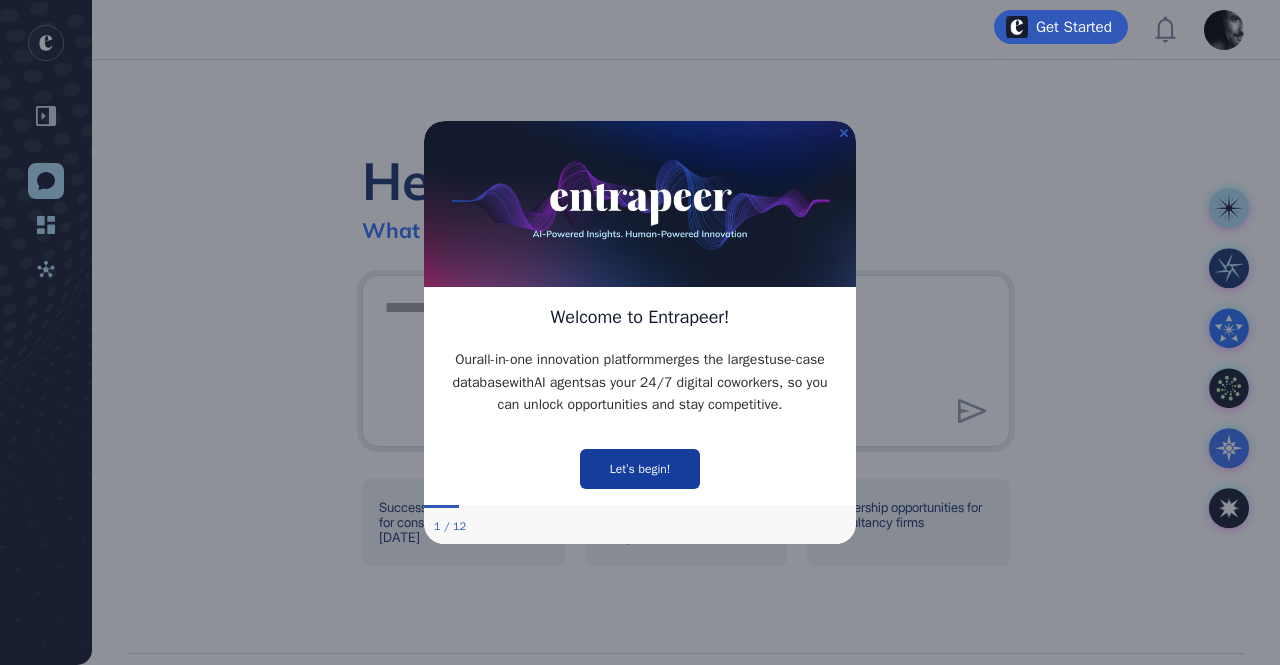 click on "Let’s begin!" at bounding box center (640, 469) 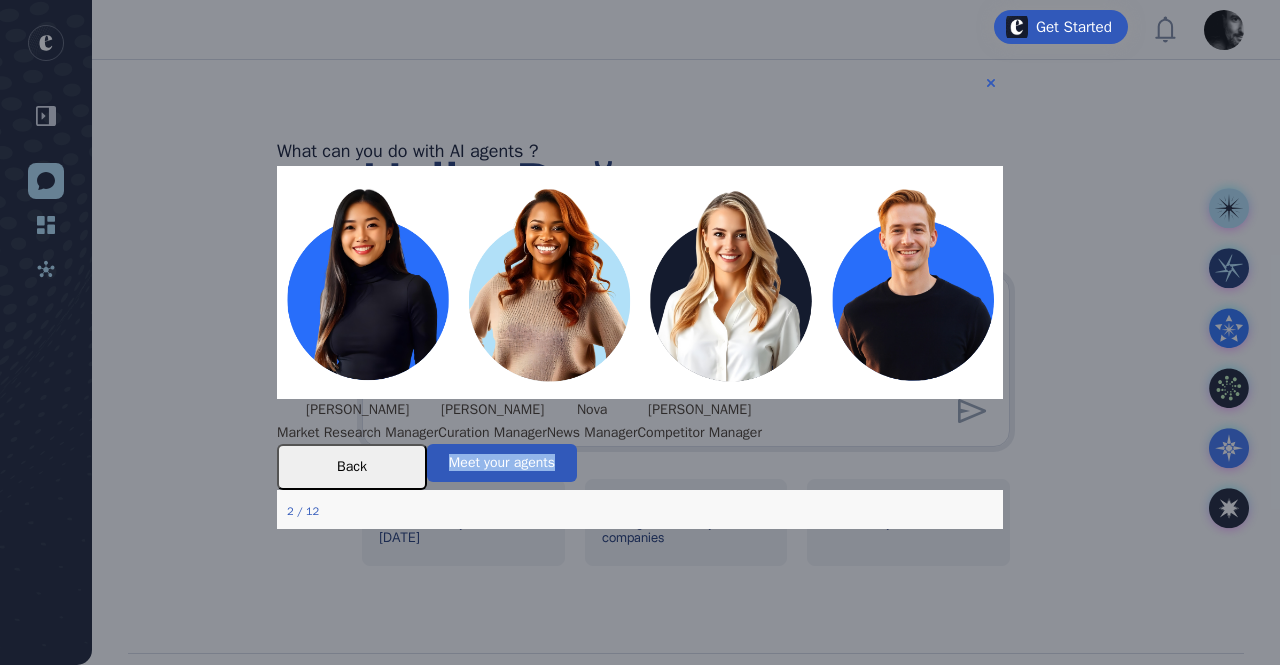 drag, startPoint x: 372, startPoint y: 554, endPoint x: 412, endPoint y: 552, distance: 40.04997 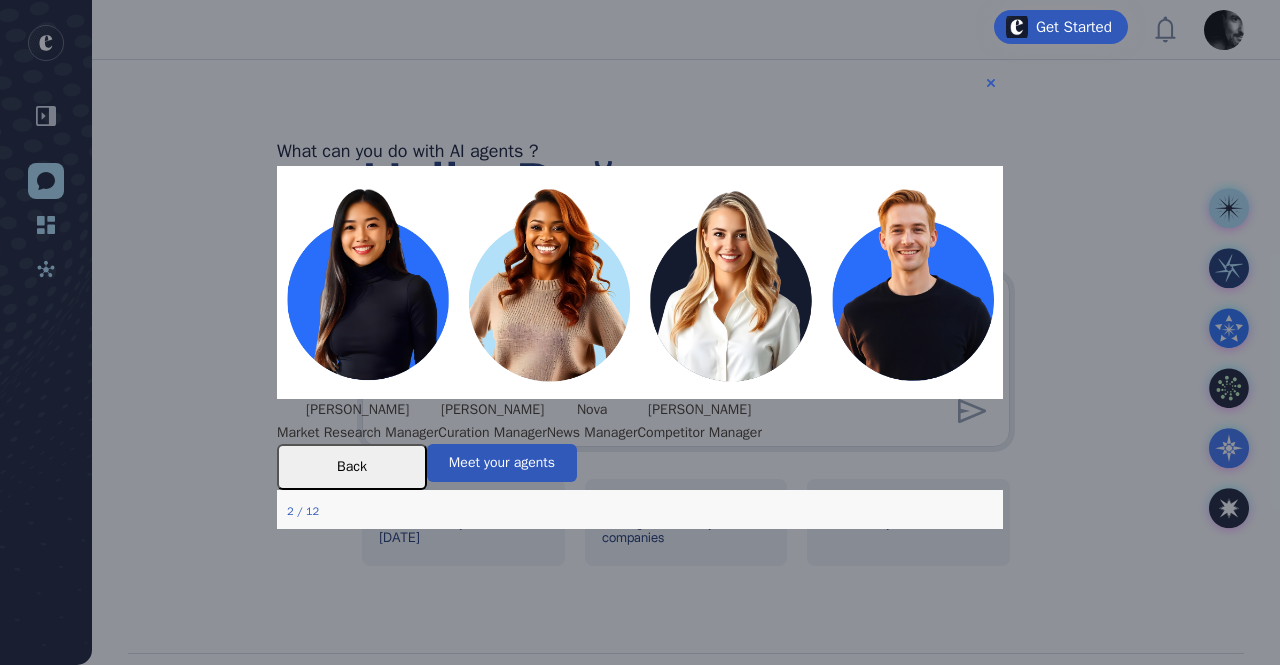 click on "2 / 12" at bounding box center (640, 510) 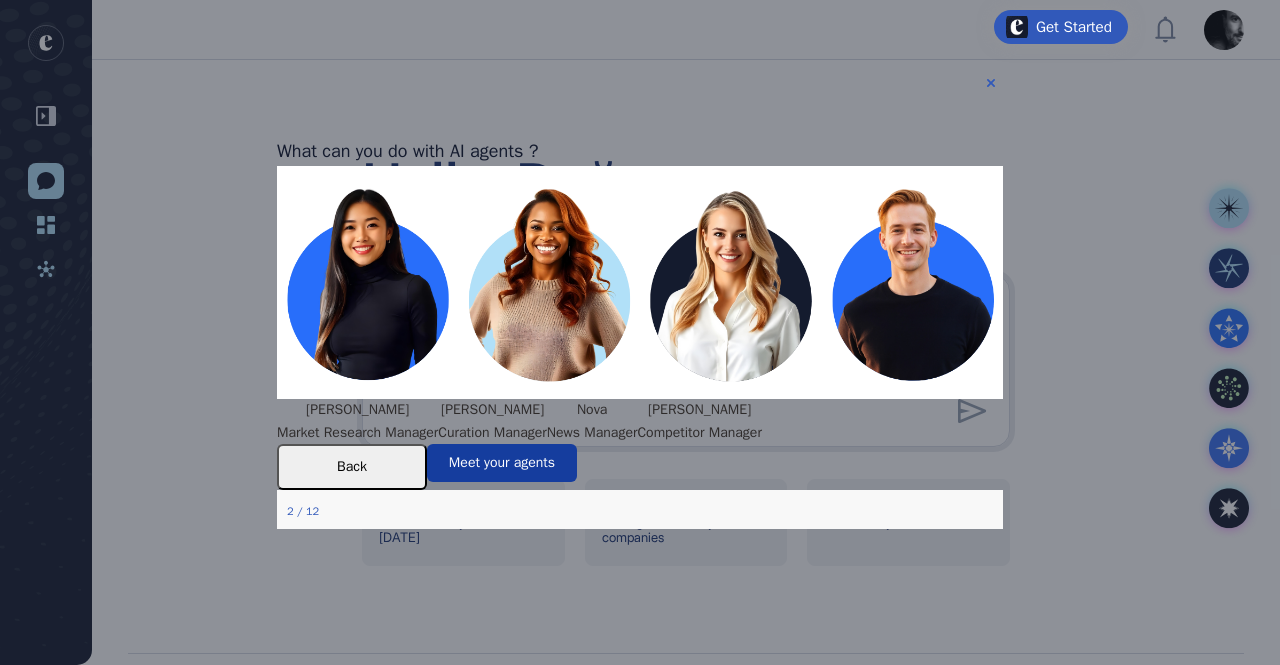 click on "Meet your agents" at bounding box center [502, 462] 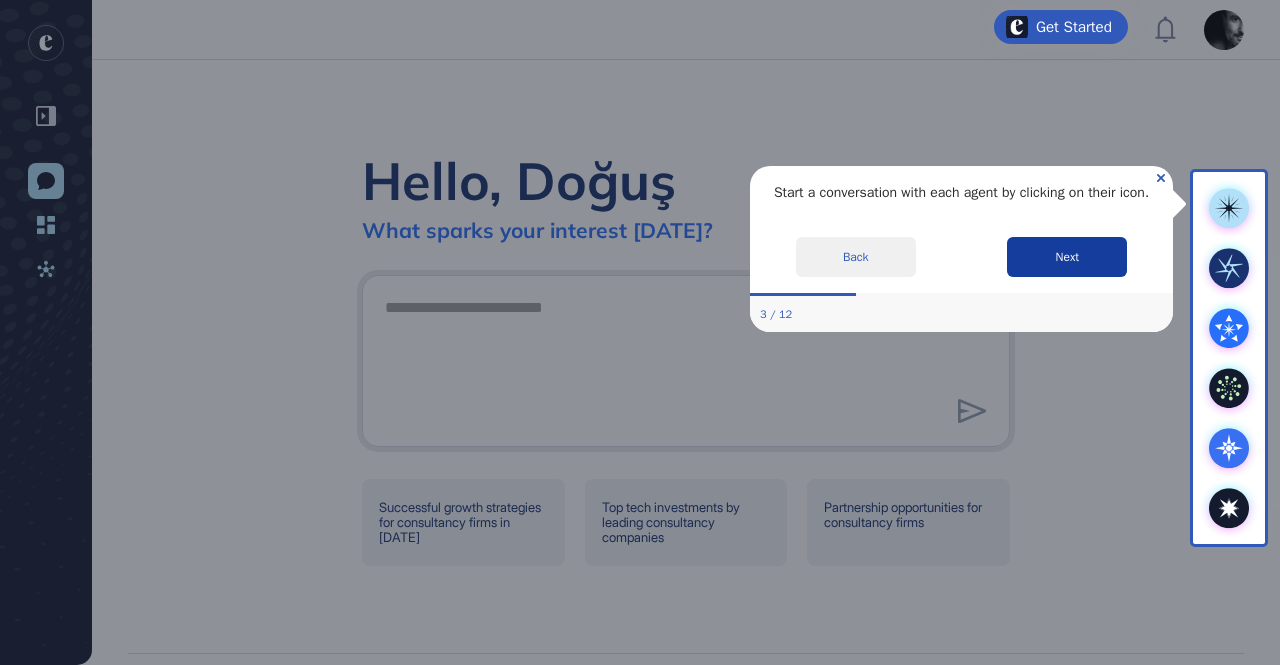 click on "Next" at bounding box center (1067, 256) 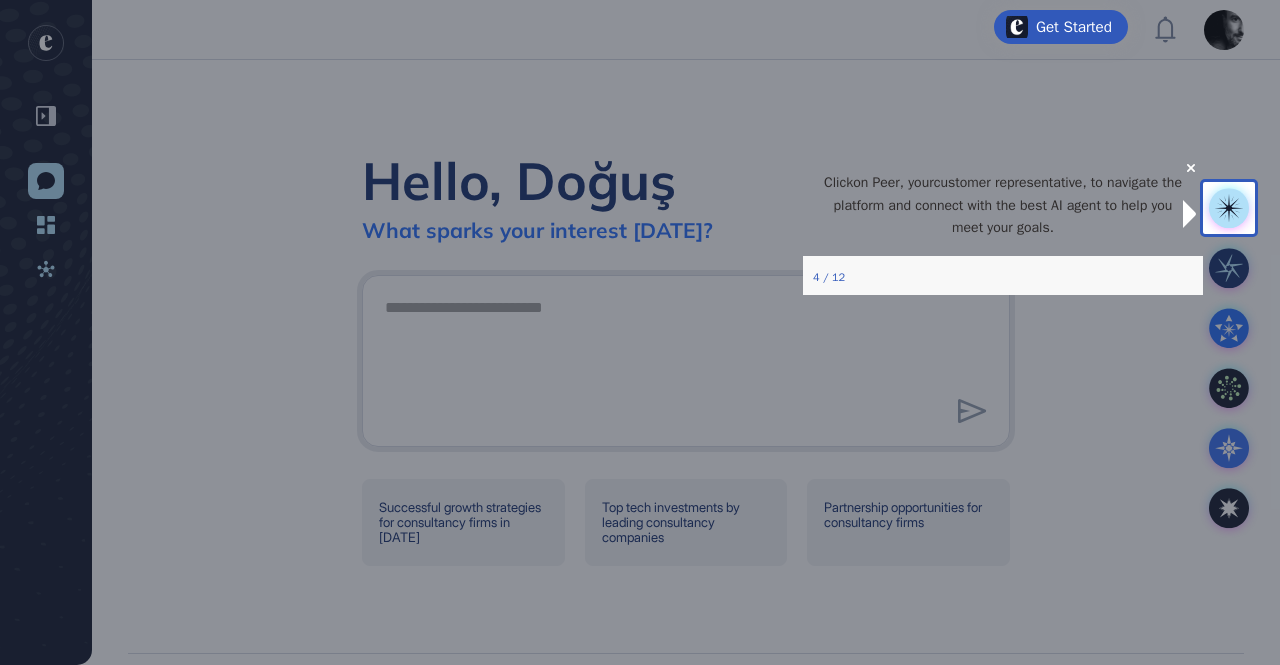 click 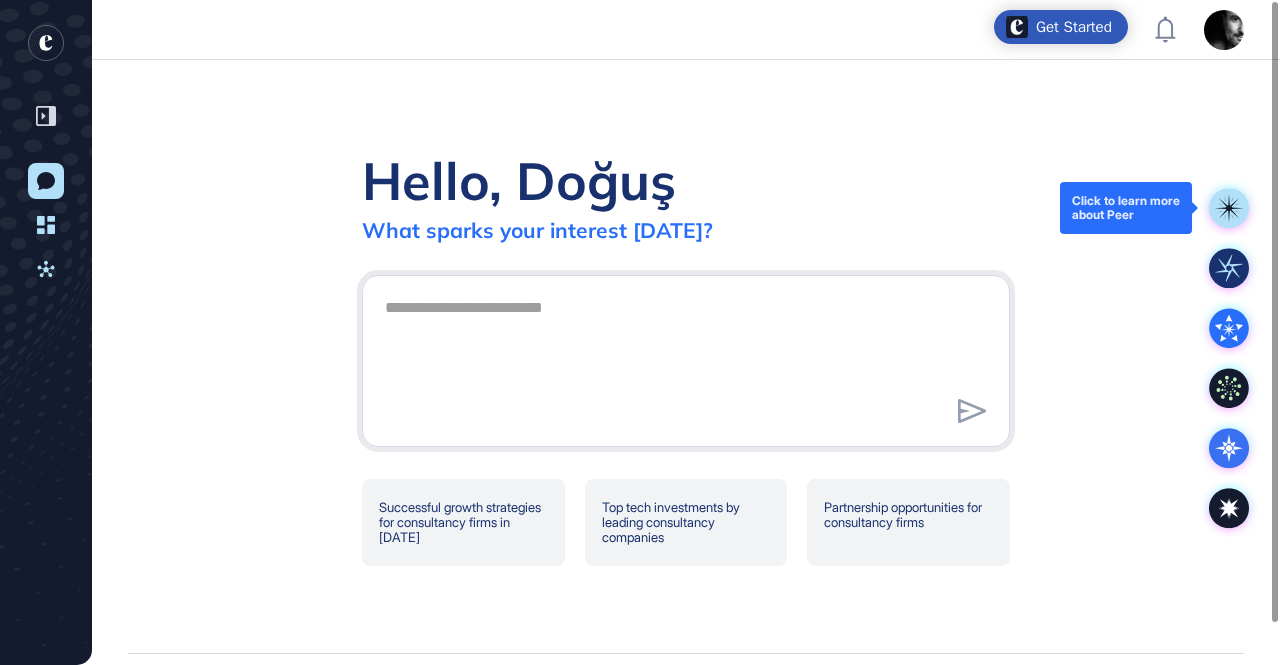 click 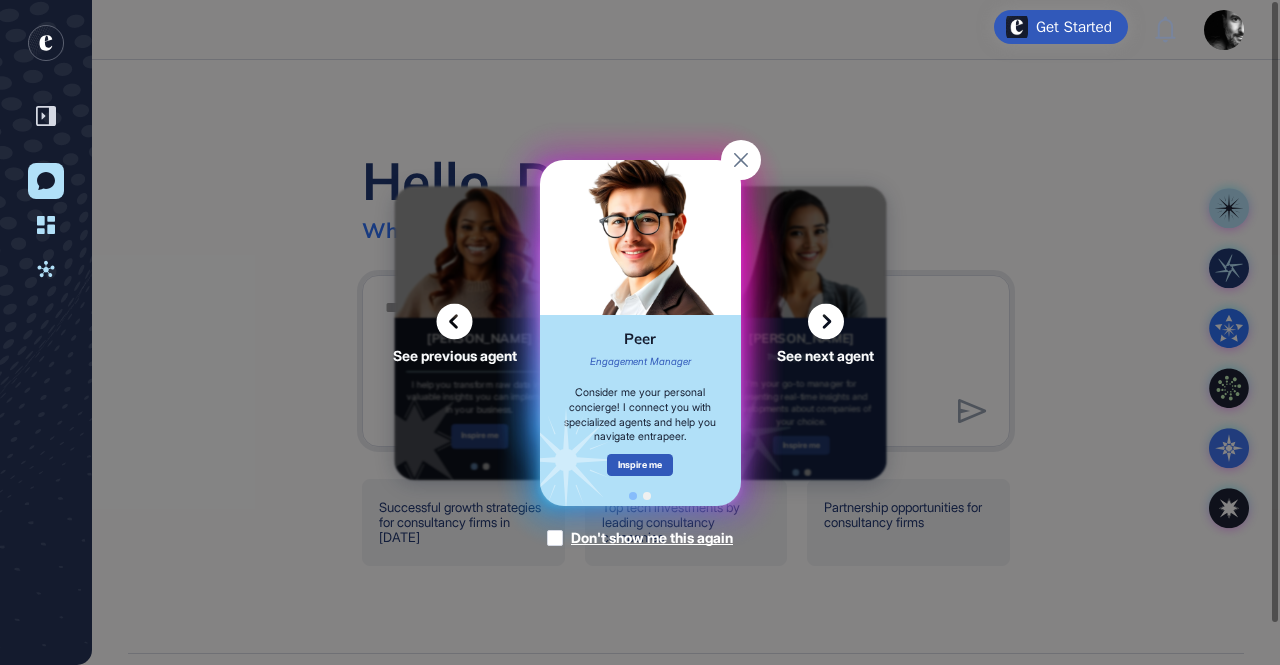 click 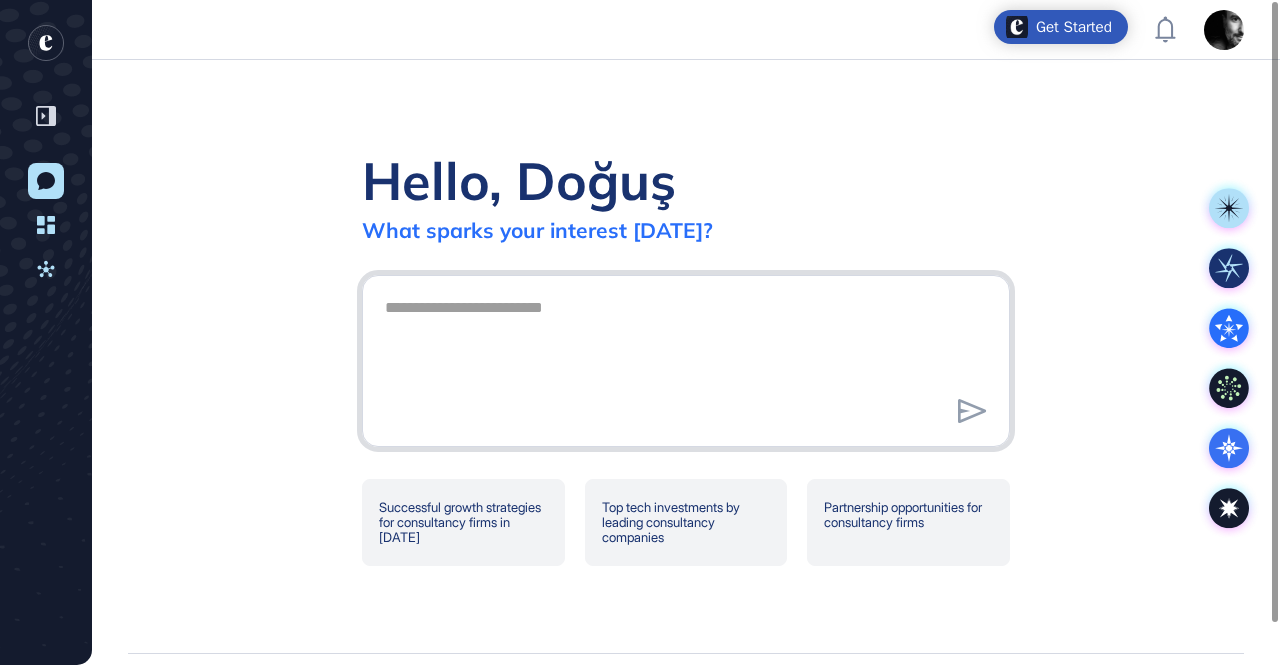 click at bounding box center (686, 358) 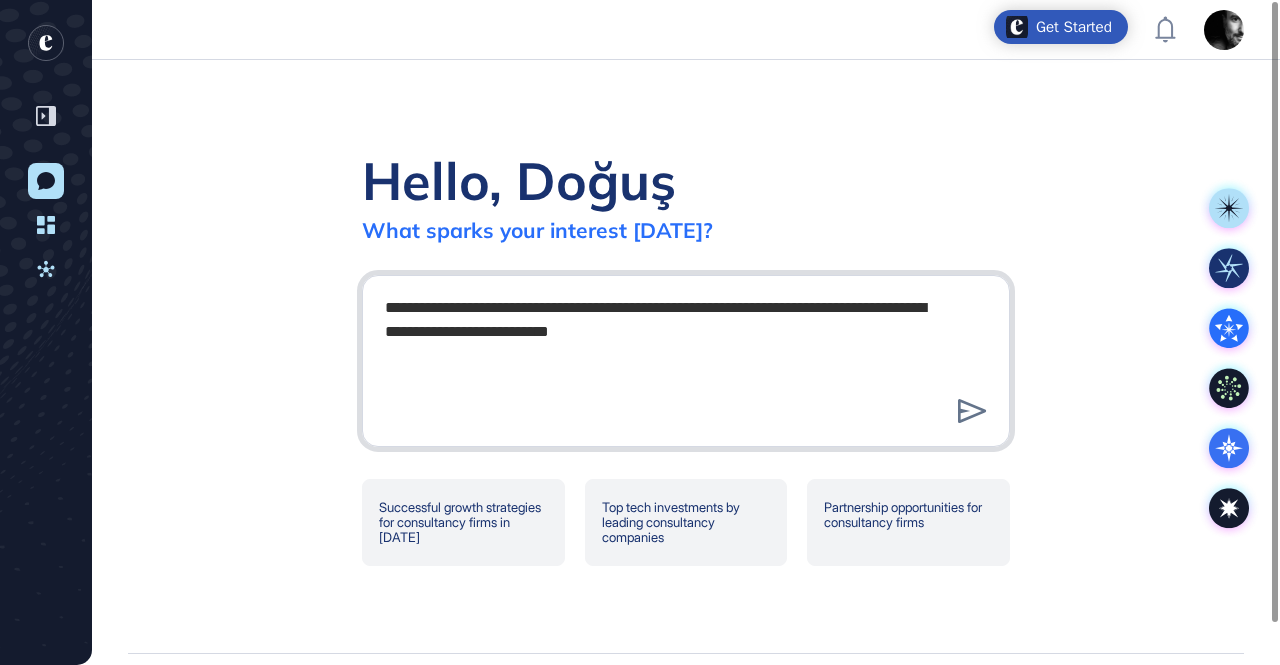 type on "**********" 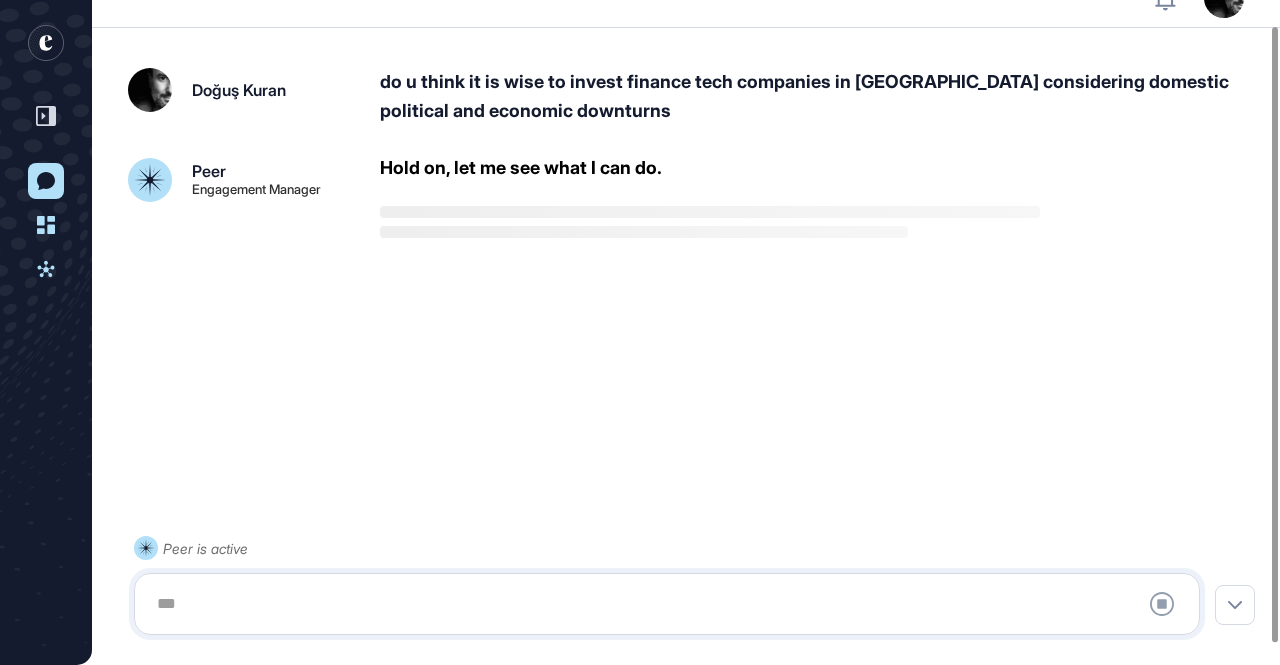 scroll, scrollTop: 49, scrollLeft: 0, axis: vertical 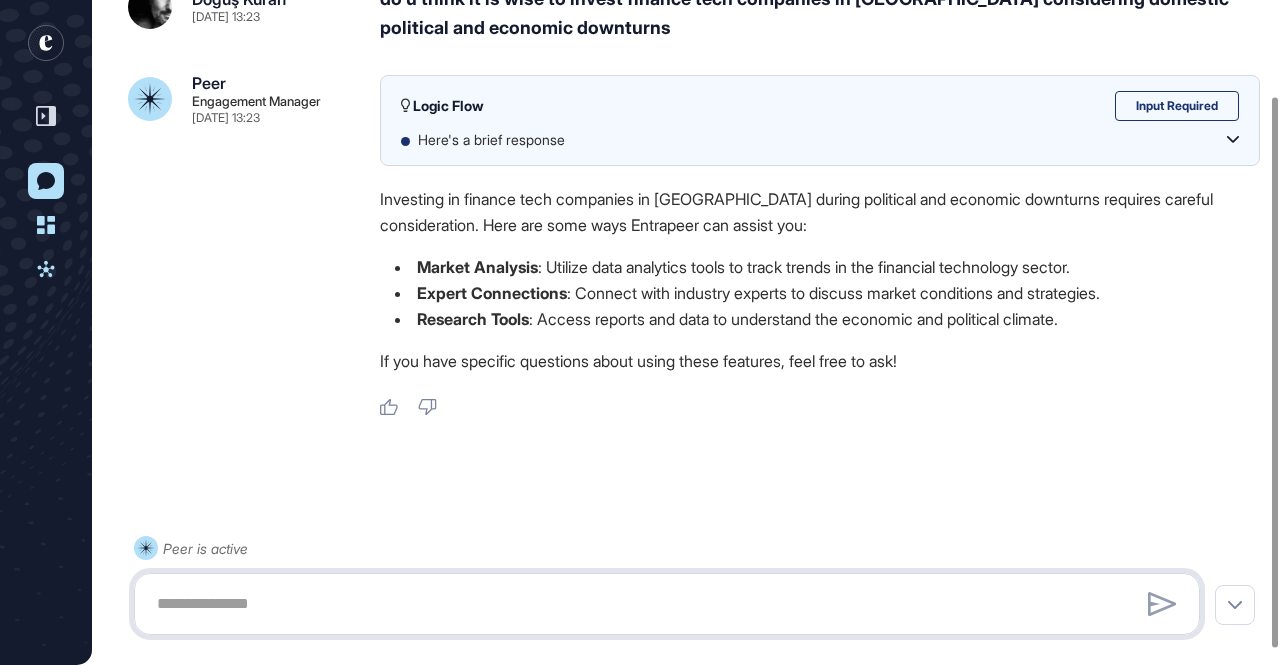 click at bounding box center [667, 604] 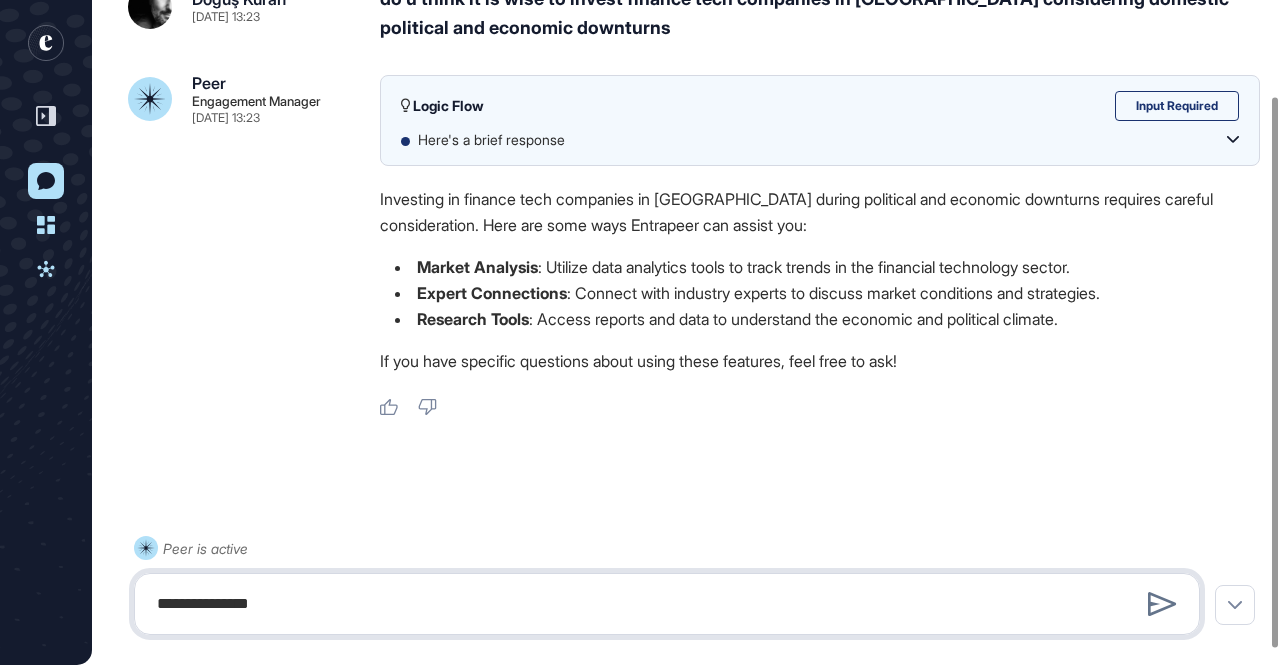 type on "**********" 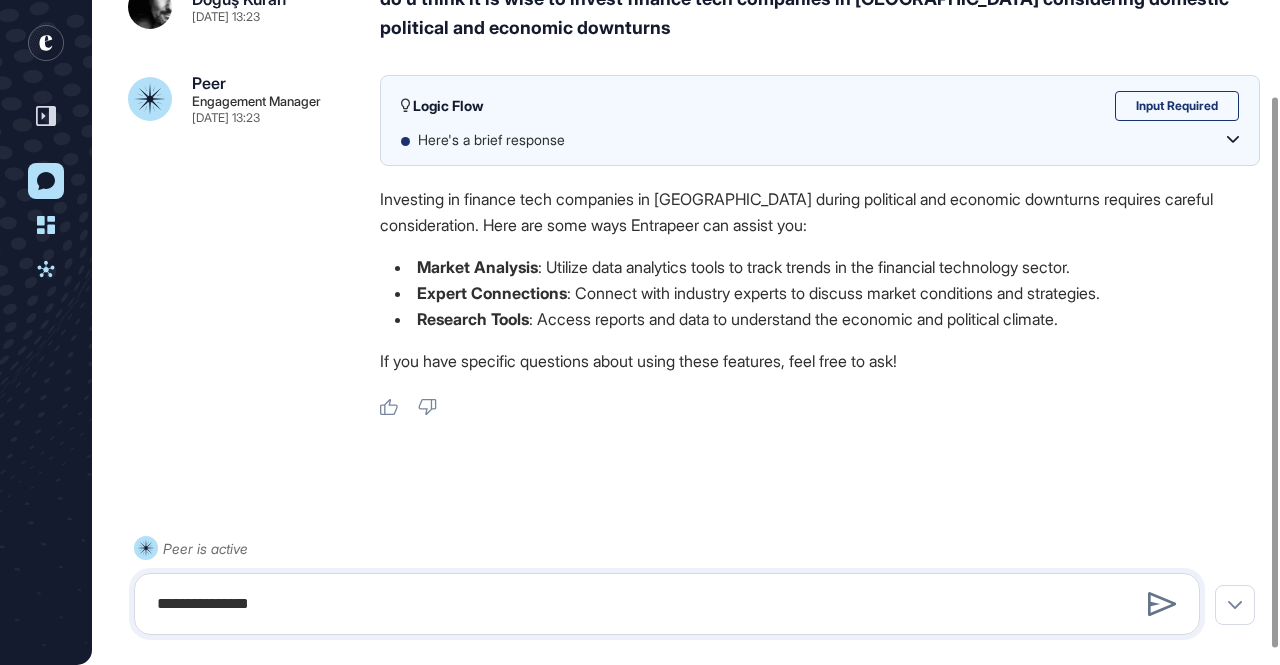 type 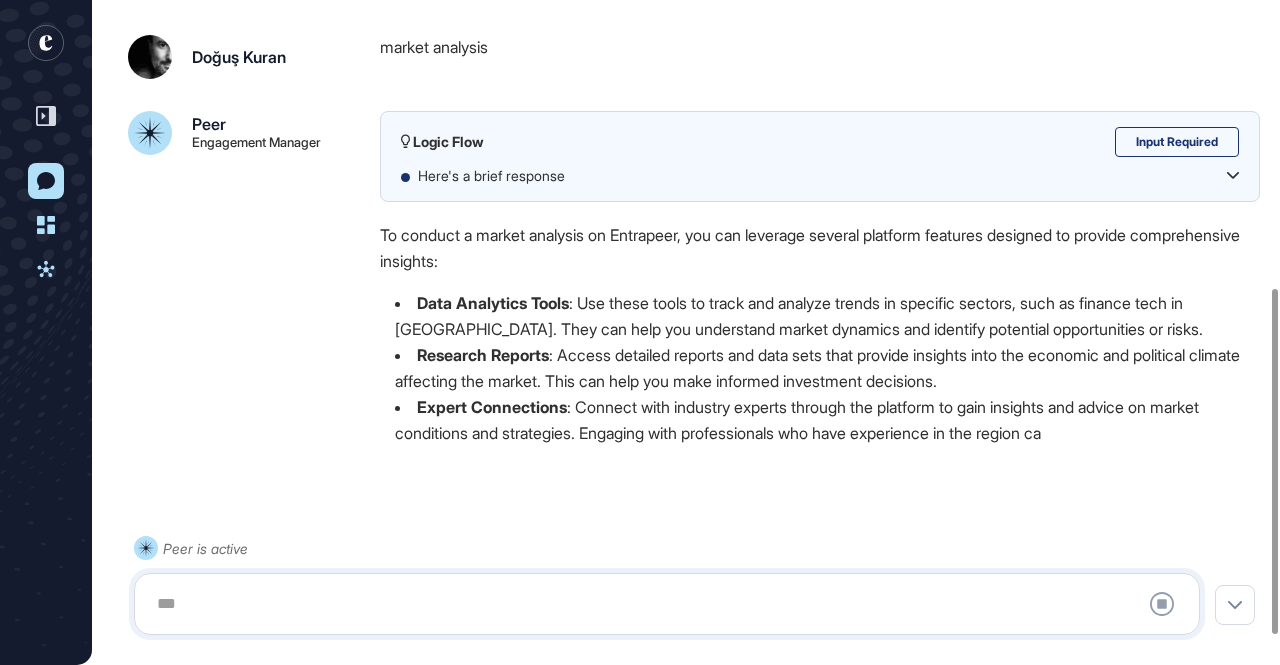 scroll, scrollTop: 607, scrollLeft: 0, axis: vertical 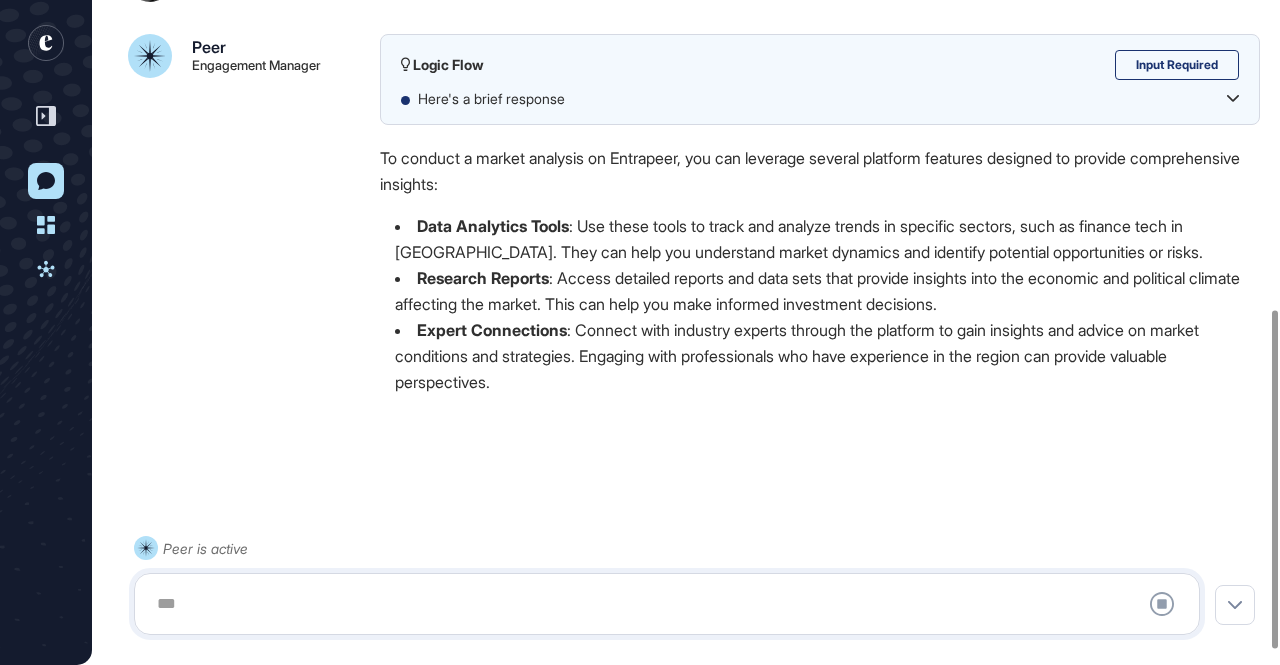 click on "Input Required" at bounding box center [1177, 65] 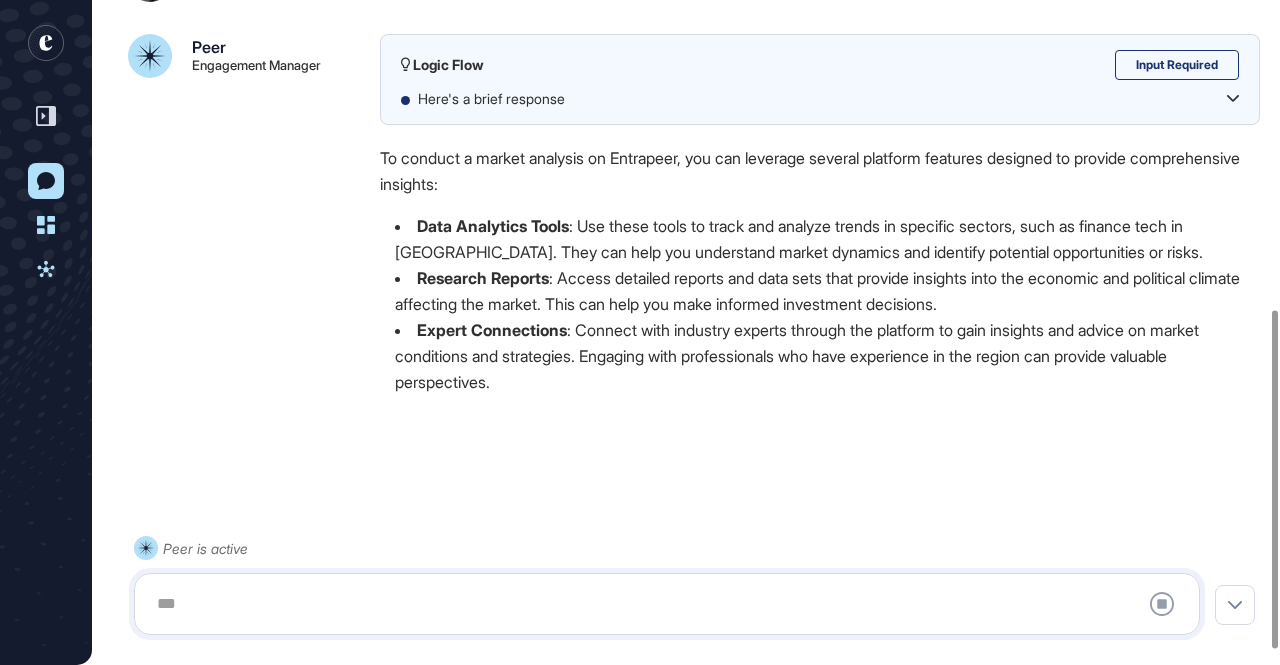 click 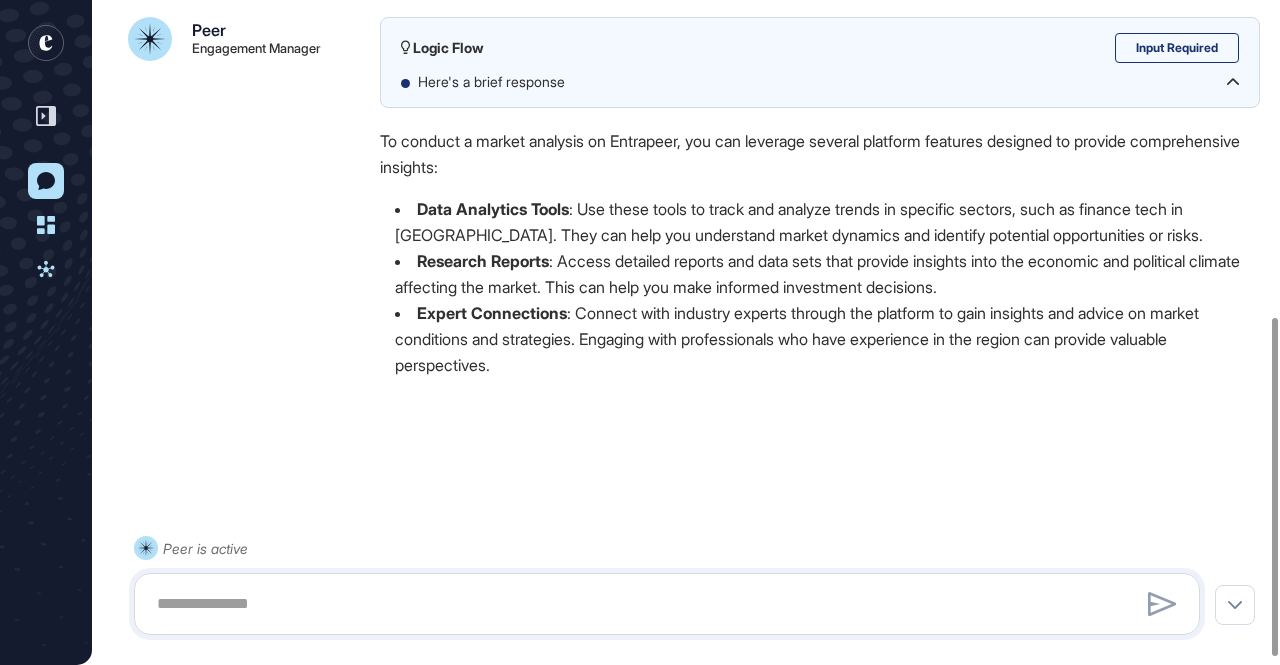 scroll, scrollTop: 633, scrollLeft: 0, axis: vertical 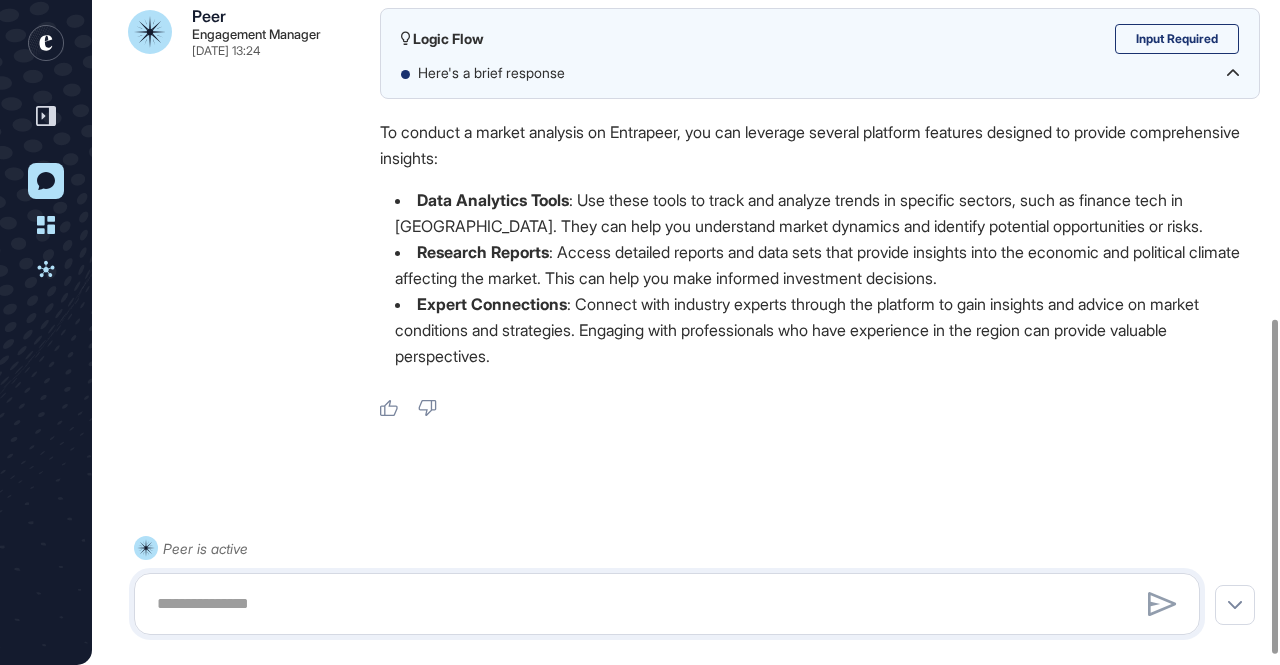 click 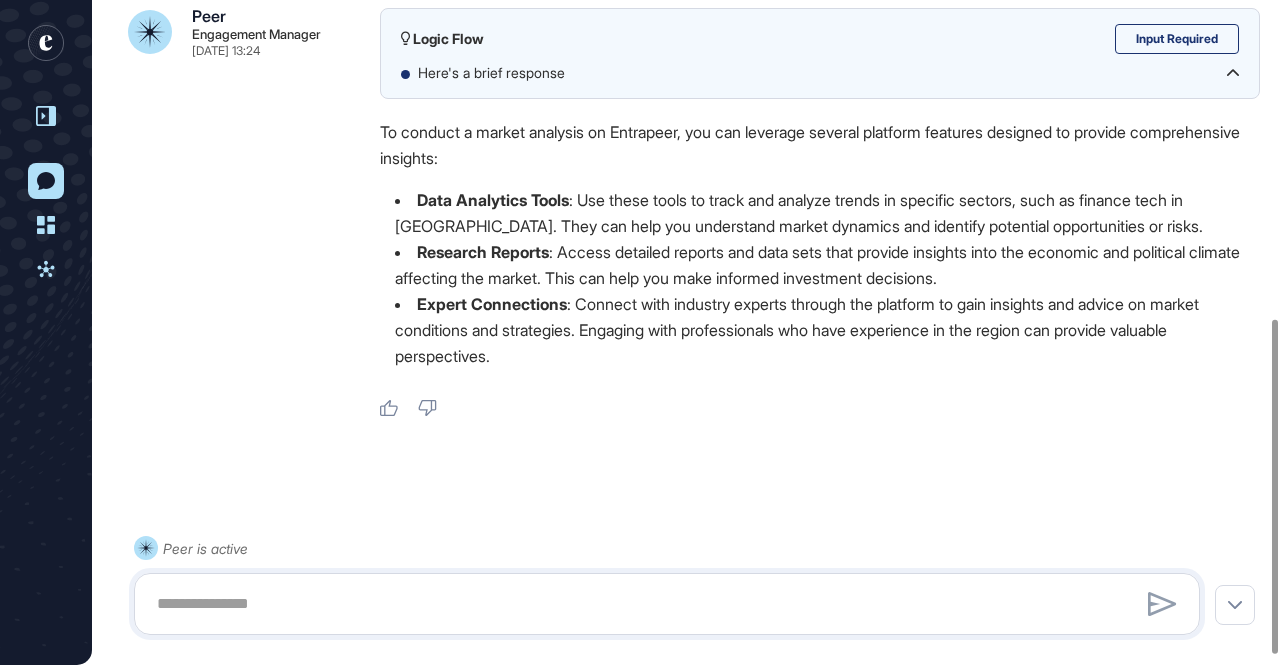 click 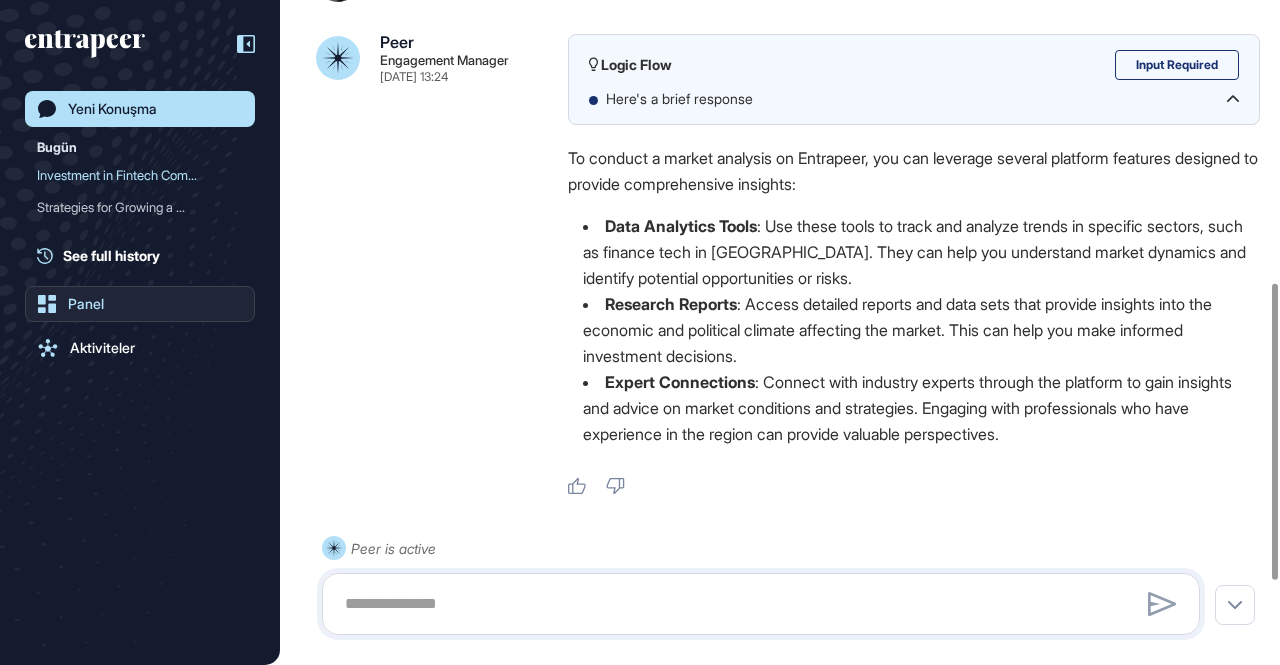 click on "Panel" at bounding box center (86, 304) 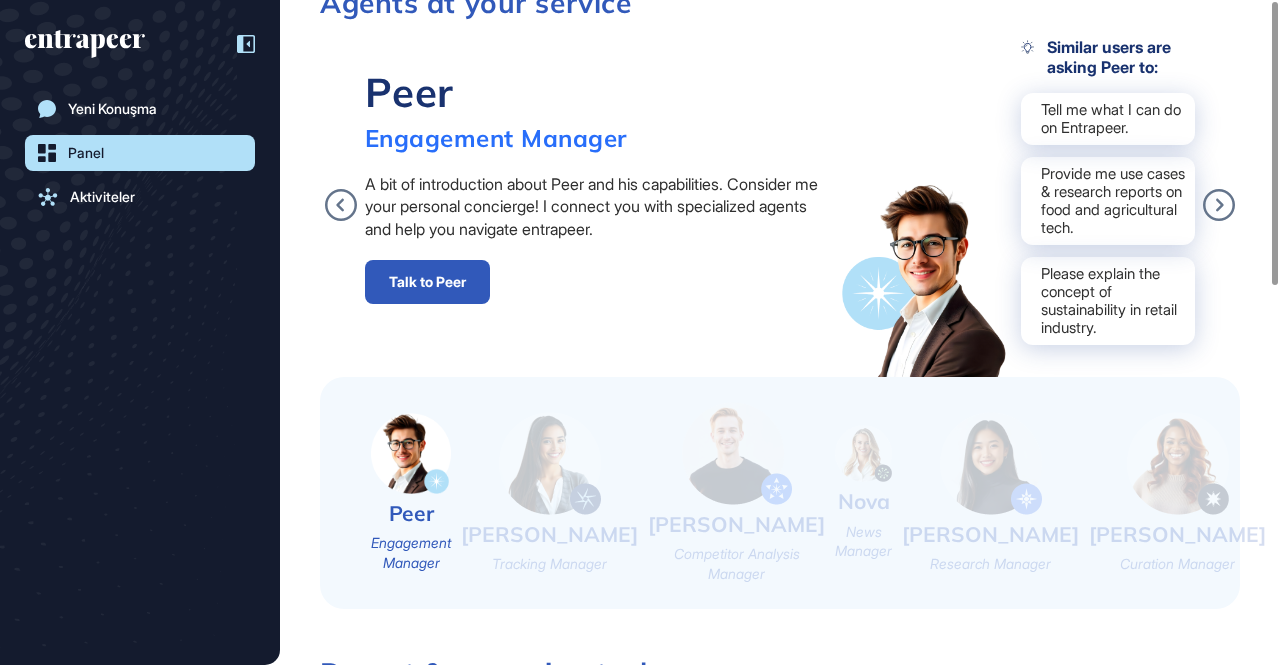 scroll, scrollTop: 0, scrollLeft: 0, axis: both 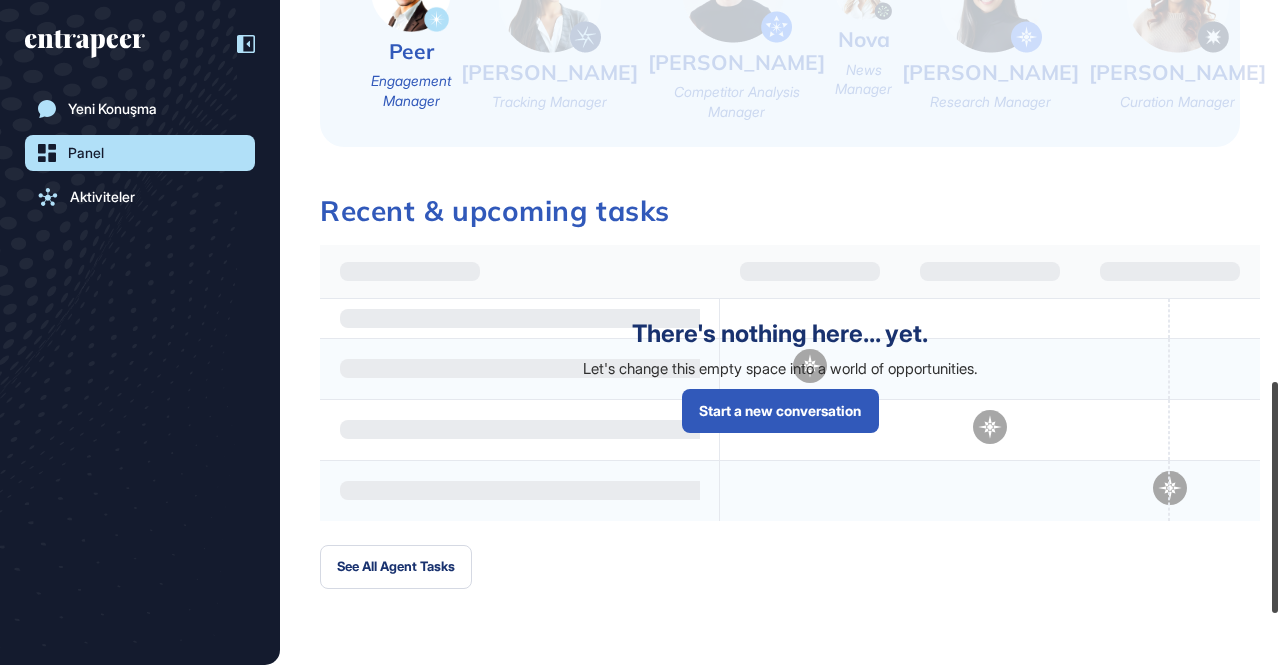 drag, startPoint x: 1276, startPoint y: 153, endPoint x: 595, endPoint y: 52, distance: 688.449 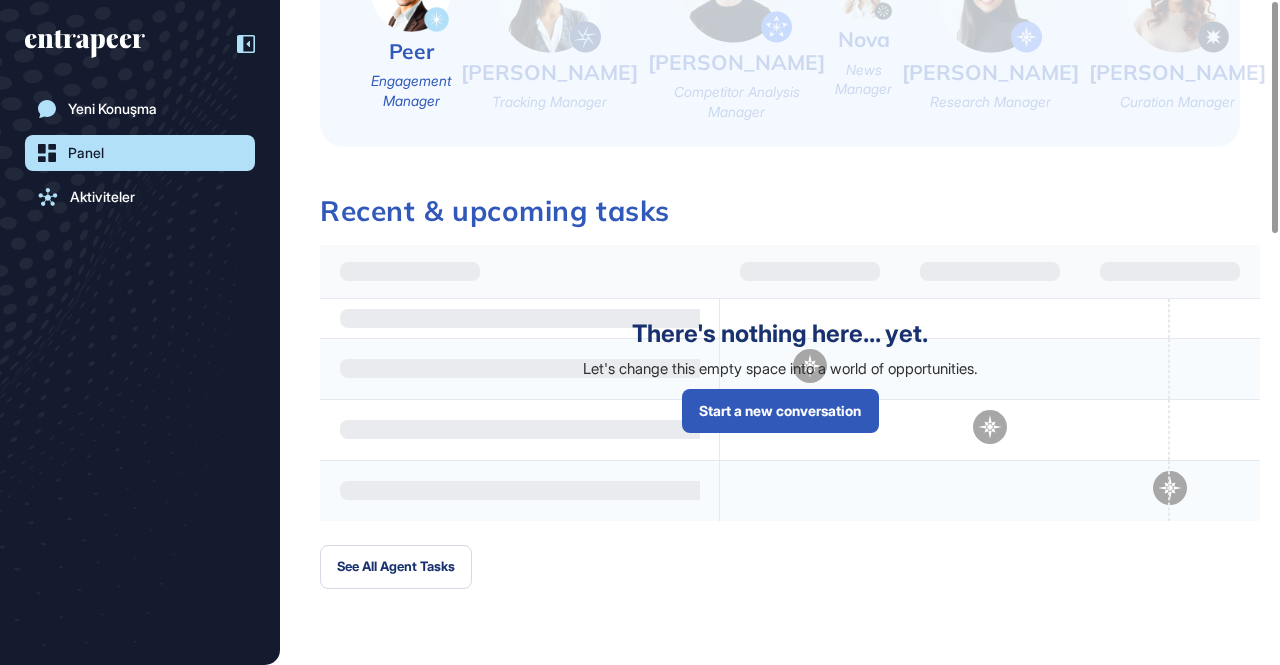 scroll, scrollTop: 0, scrollLeft: 0, axis: both 